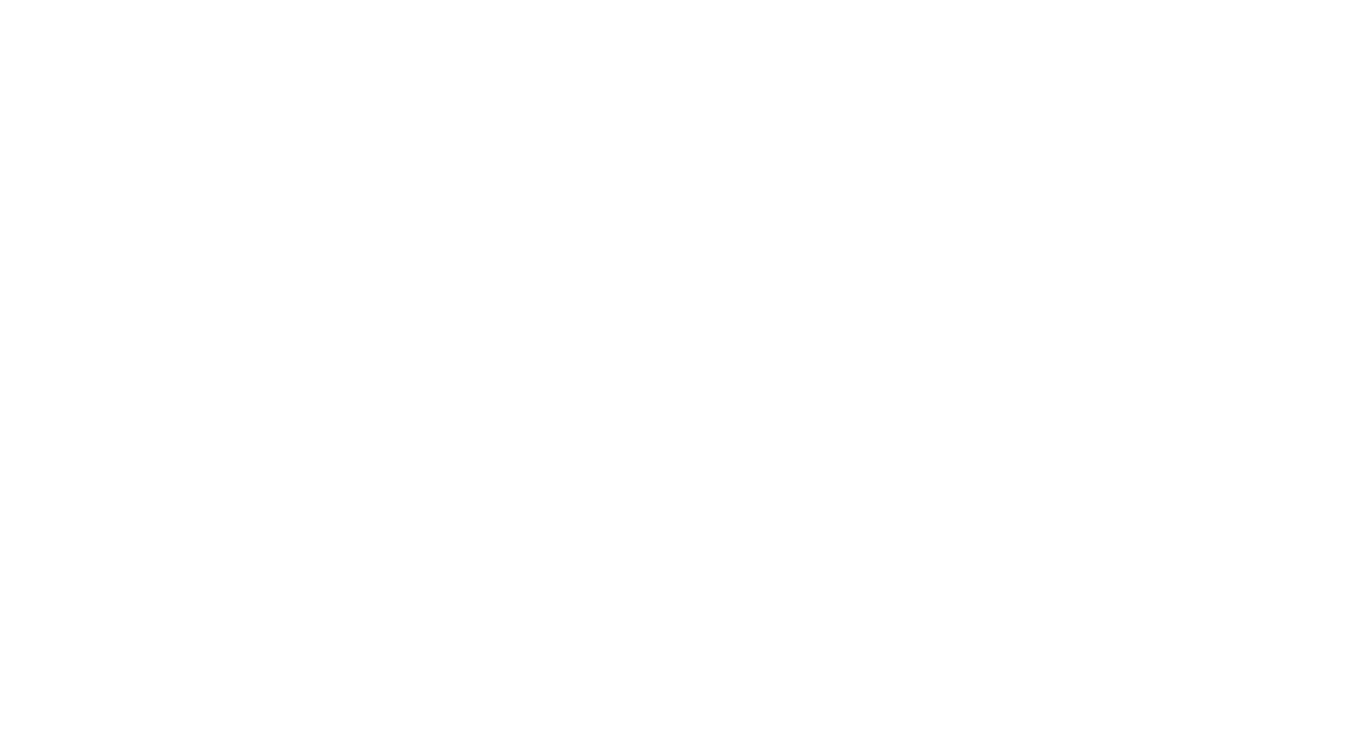 scroll, scrollTop: 0, scrollLeft: 0, axis: both 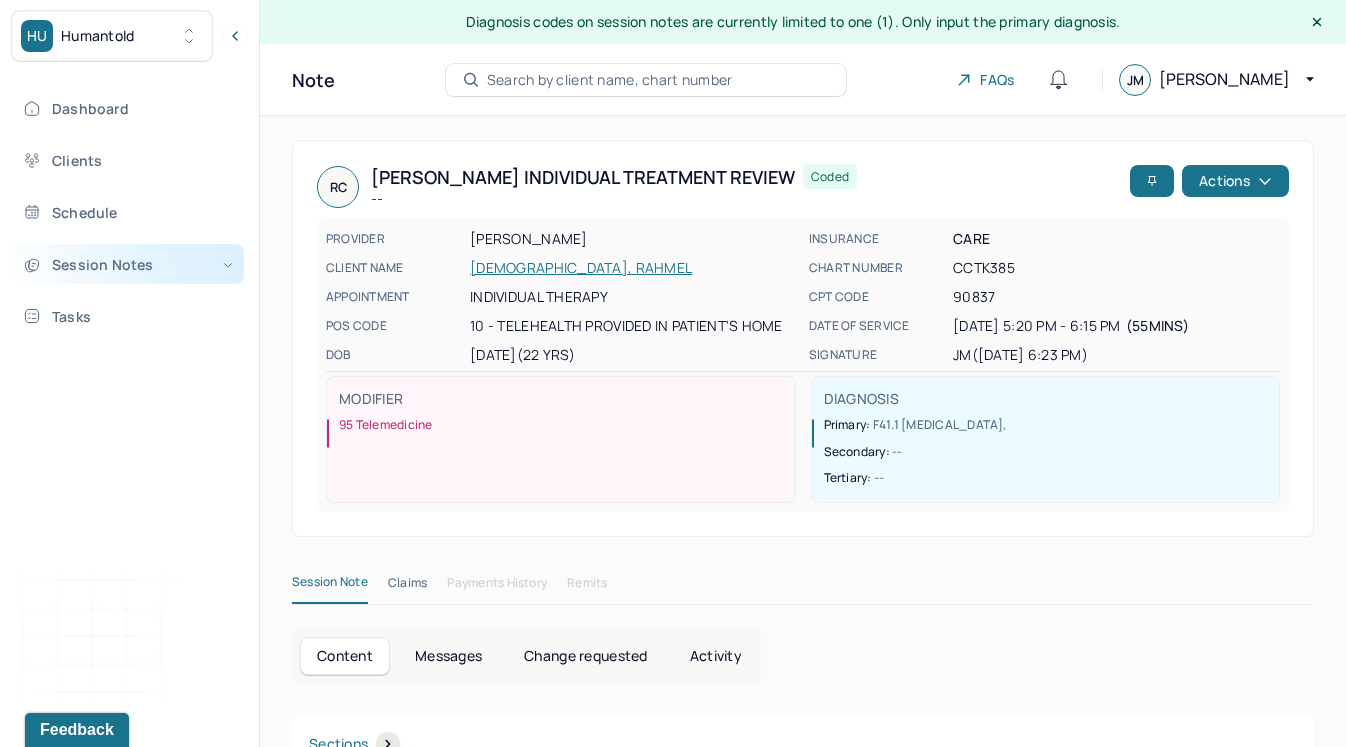 click on "Session Notes" at bounding box center [128, 264] 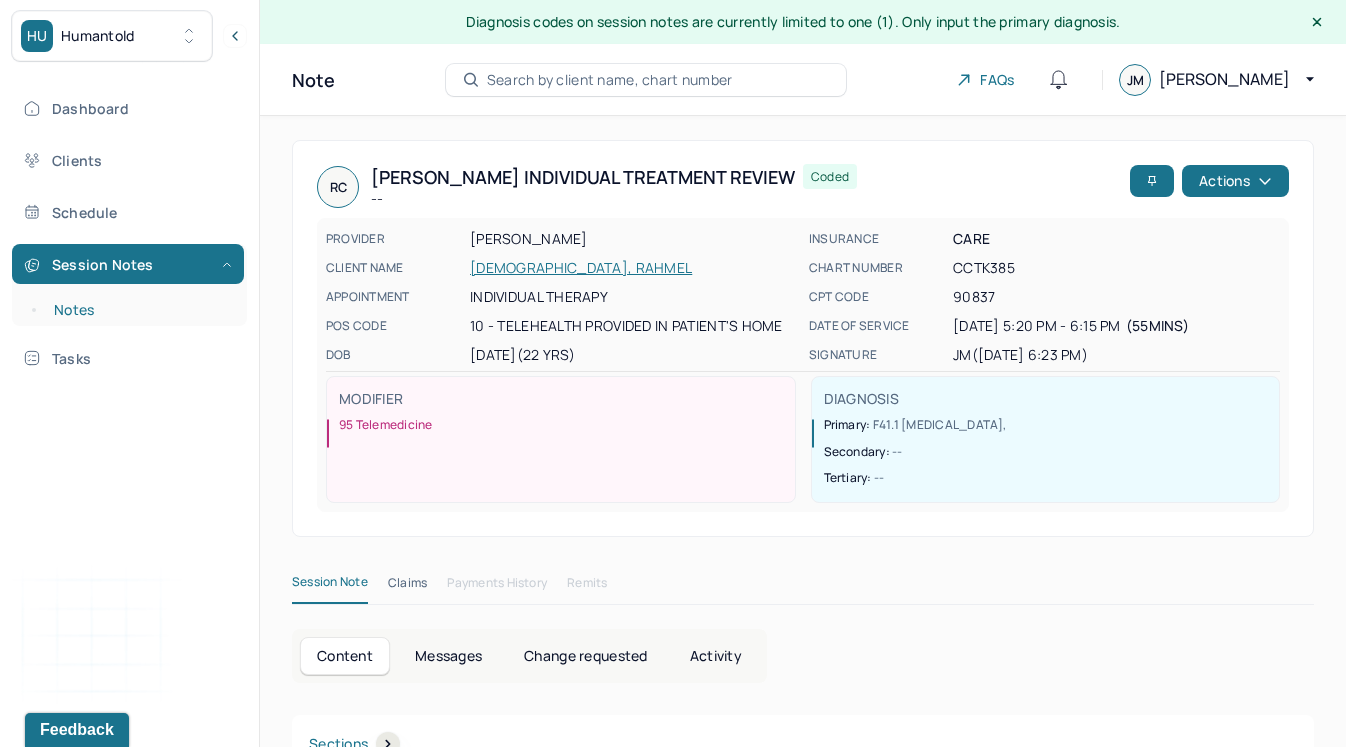 click on "Notes" at bounding box center [139, 310] 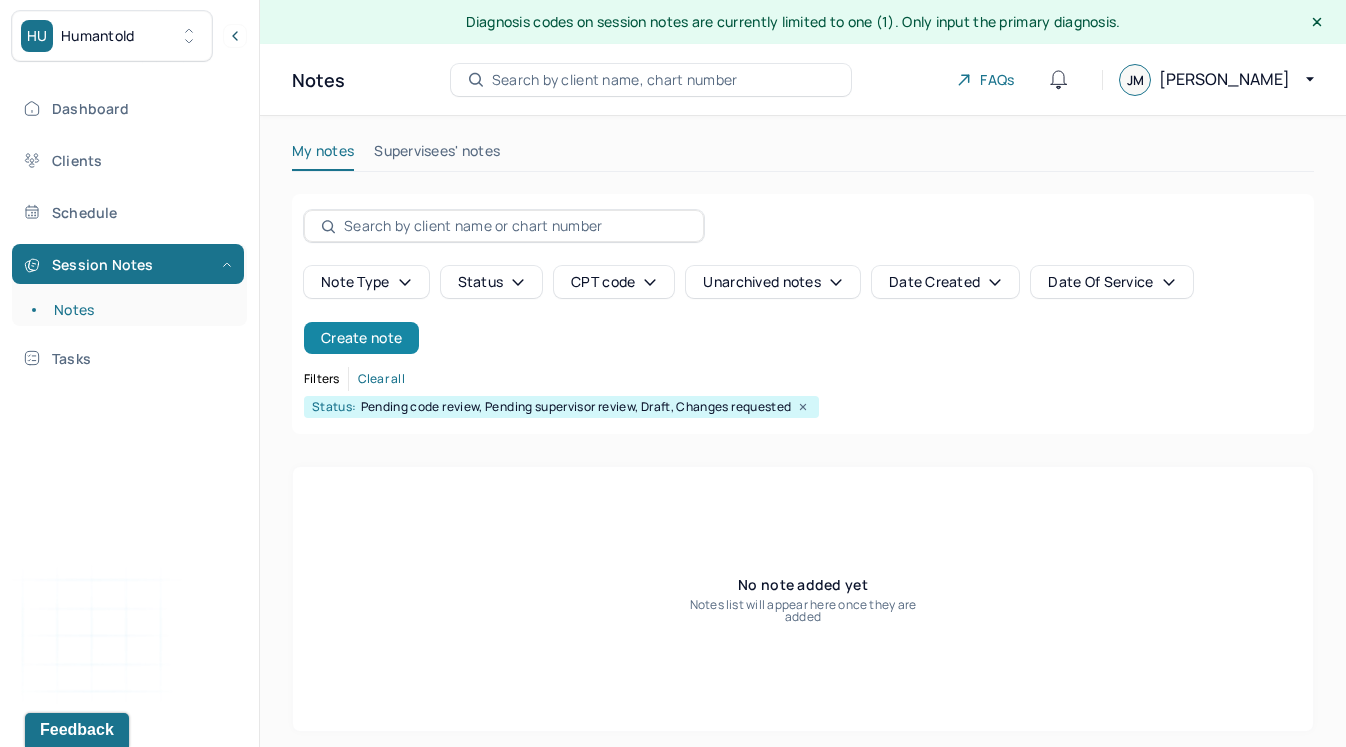 click on "Create note" at bounding box center [361, 338] 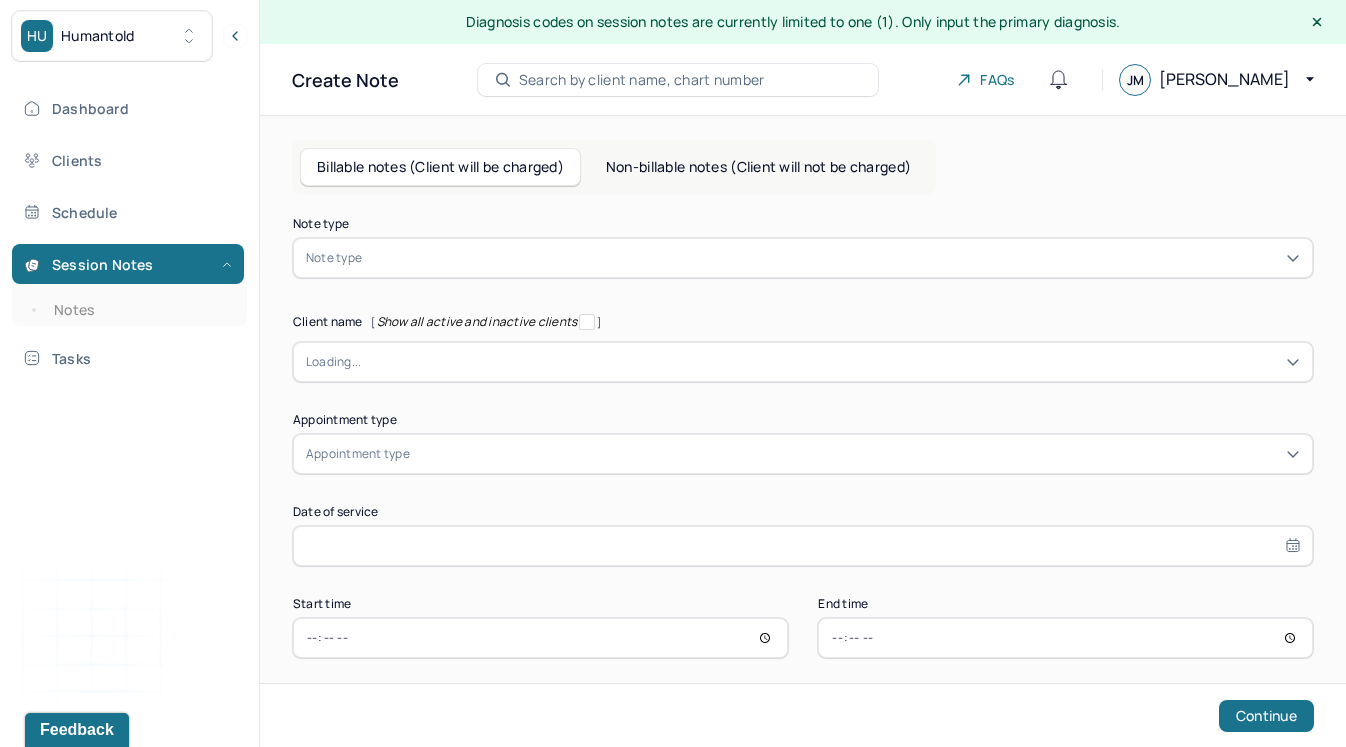 click at bounding box center [833, 258] 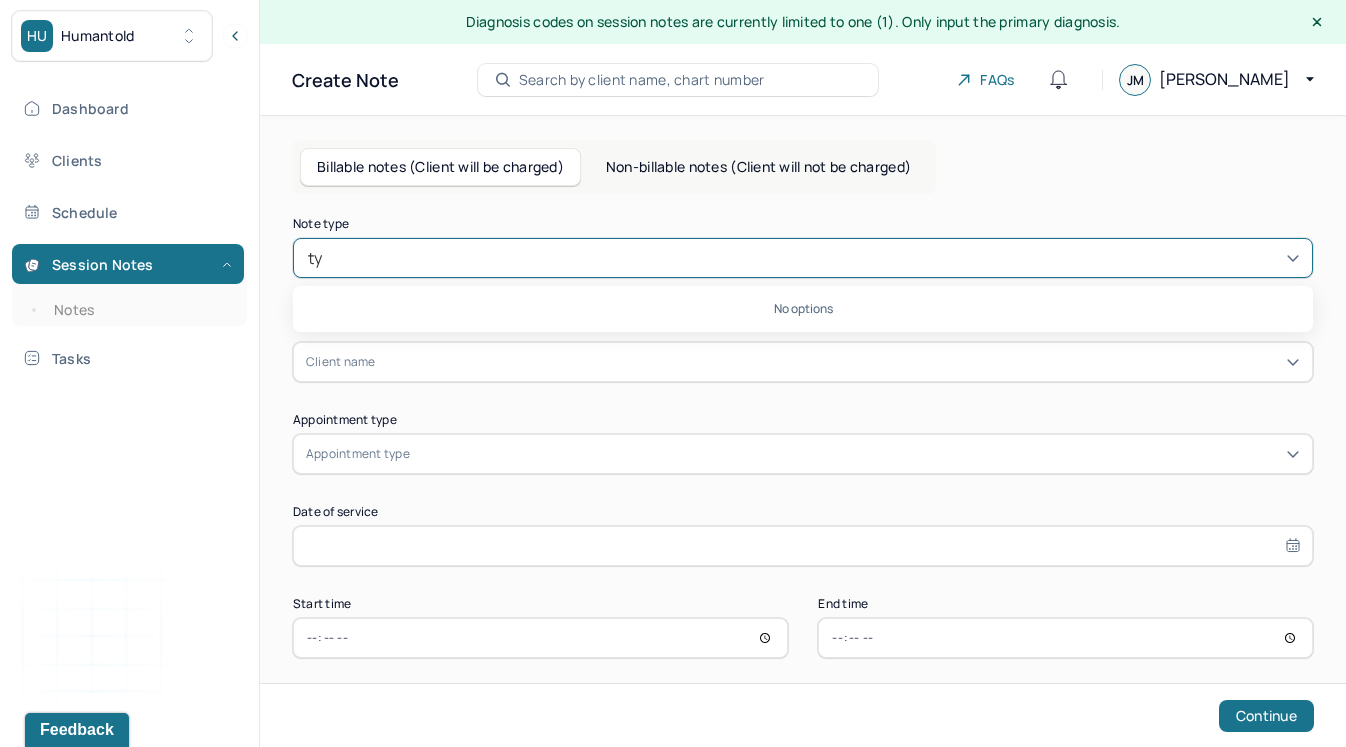 type on "t" 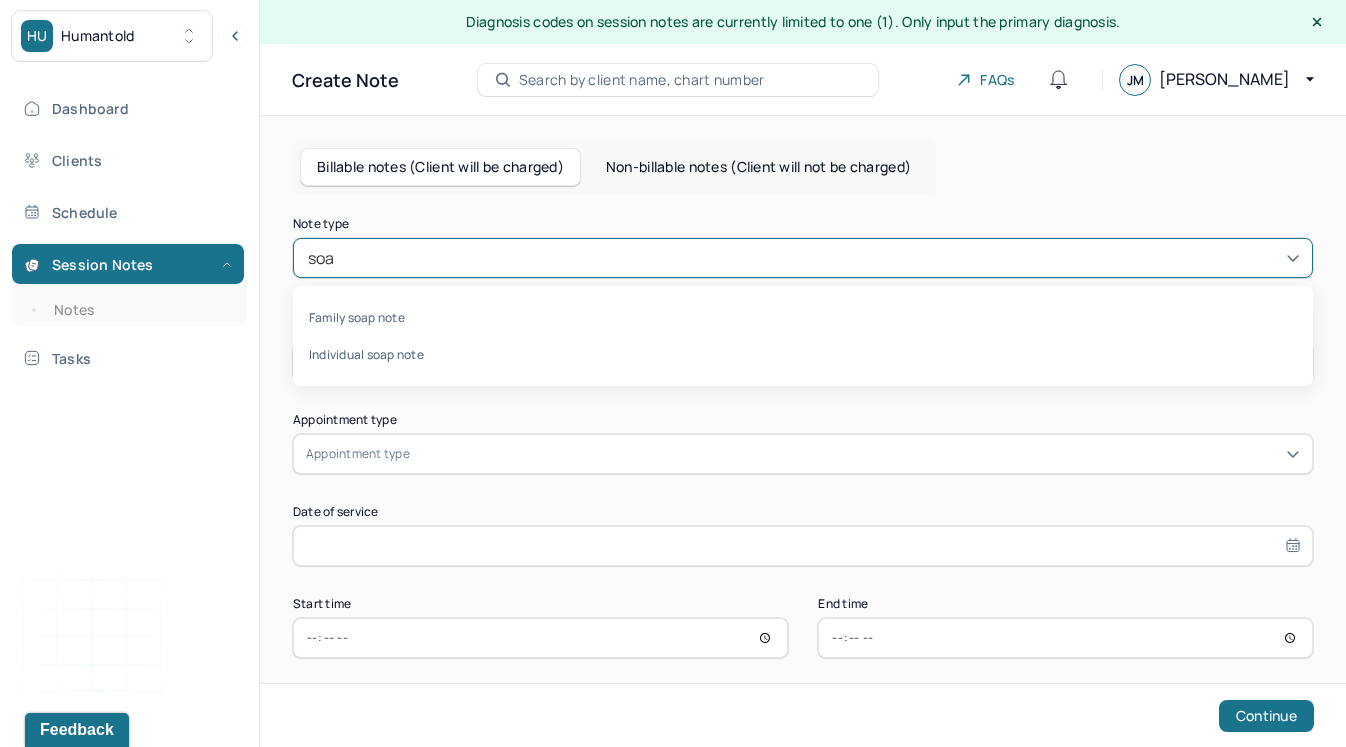 type on "soap" 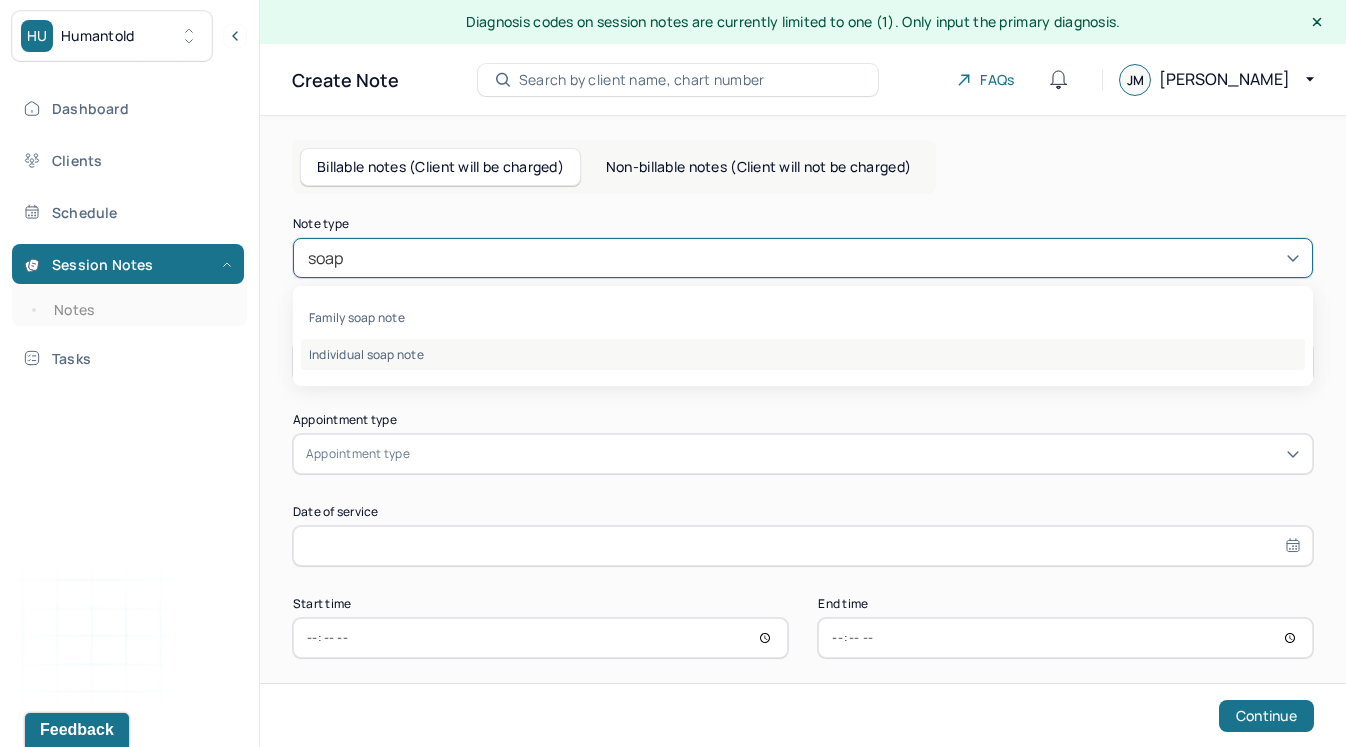 click on "Individual soap note" at bounding box center [803, 354] 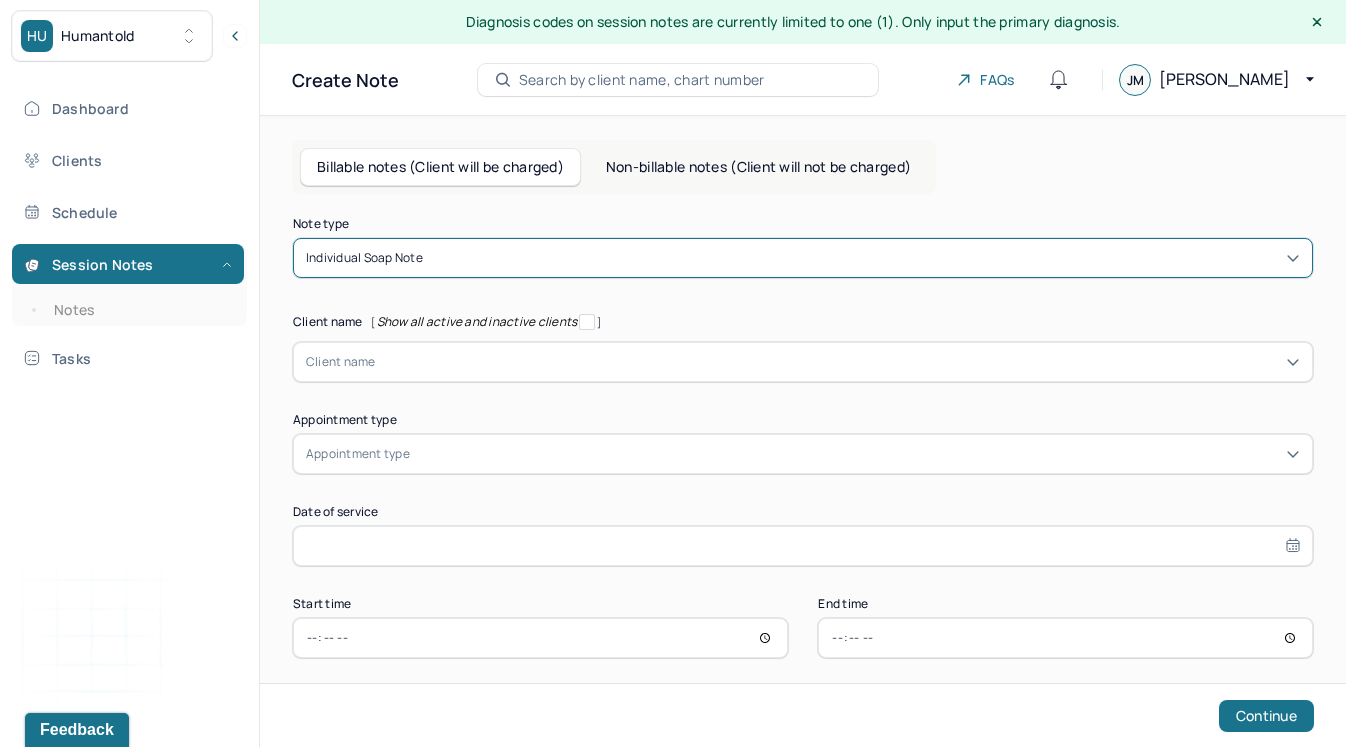 click at bounding box center (838, 362) 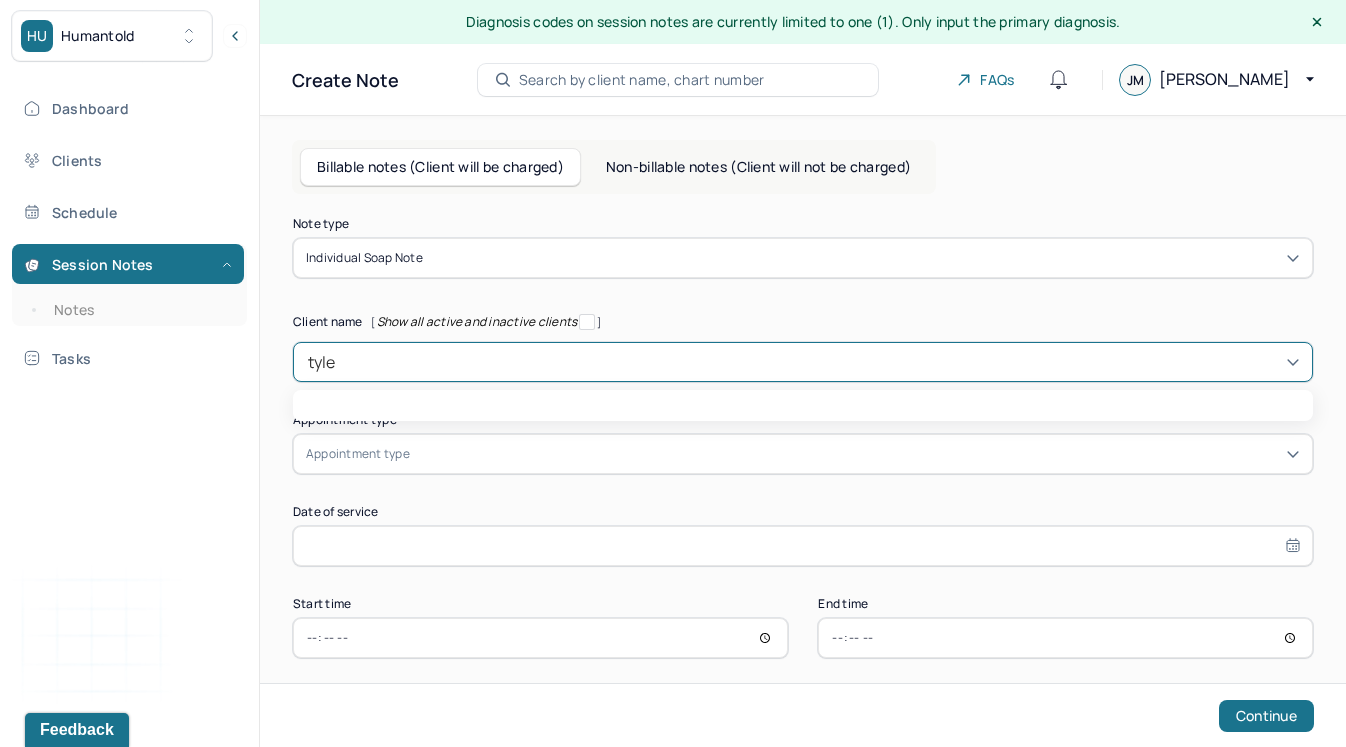 type on "[PERSON_NAME]" 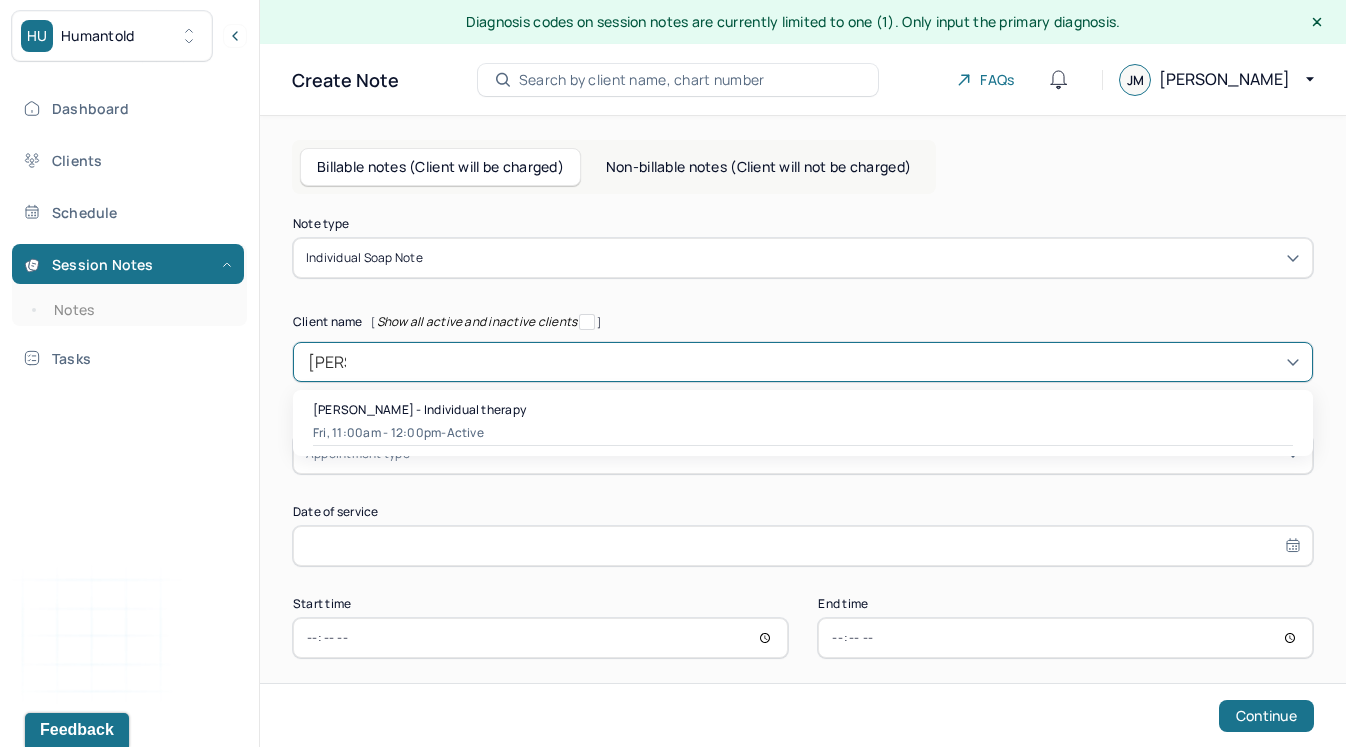 click on "[PERSON_NAME] - Individual therapy Fri, 11:00am - 12:00pm  -  active" at bounding box center (803, 423) 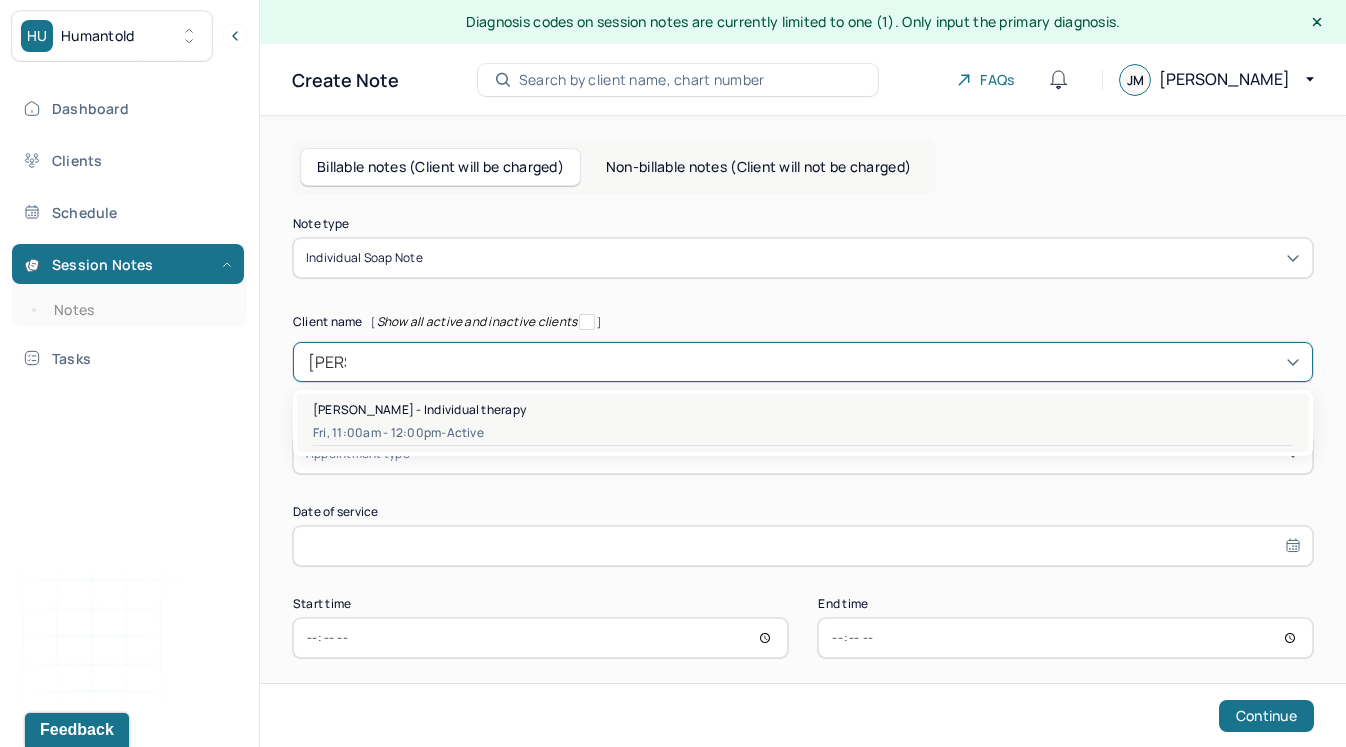 click on "Fri, 11:00am - 12:00pm  -  active" at bounding box center (803, 433) 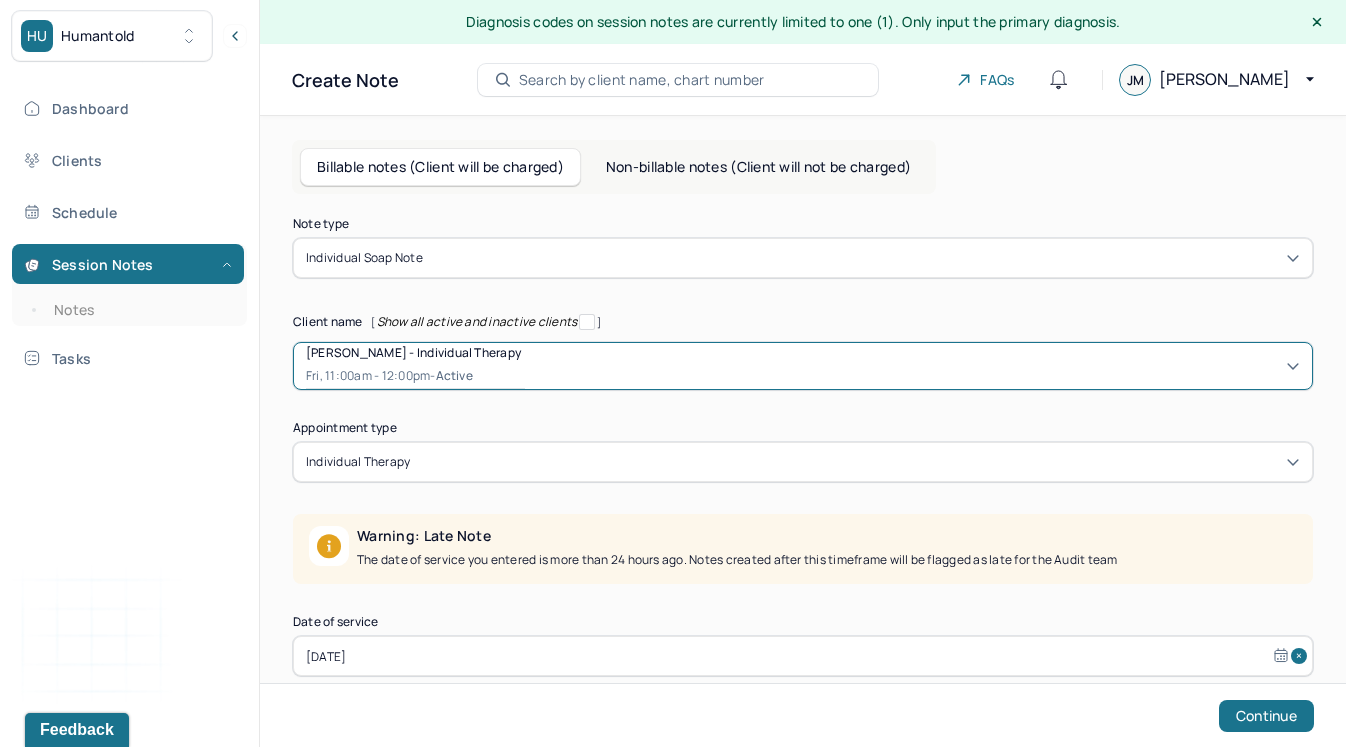 scroll, scrollTop: 126, scrollLeft: 0, axis: vertical 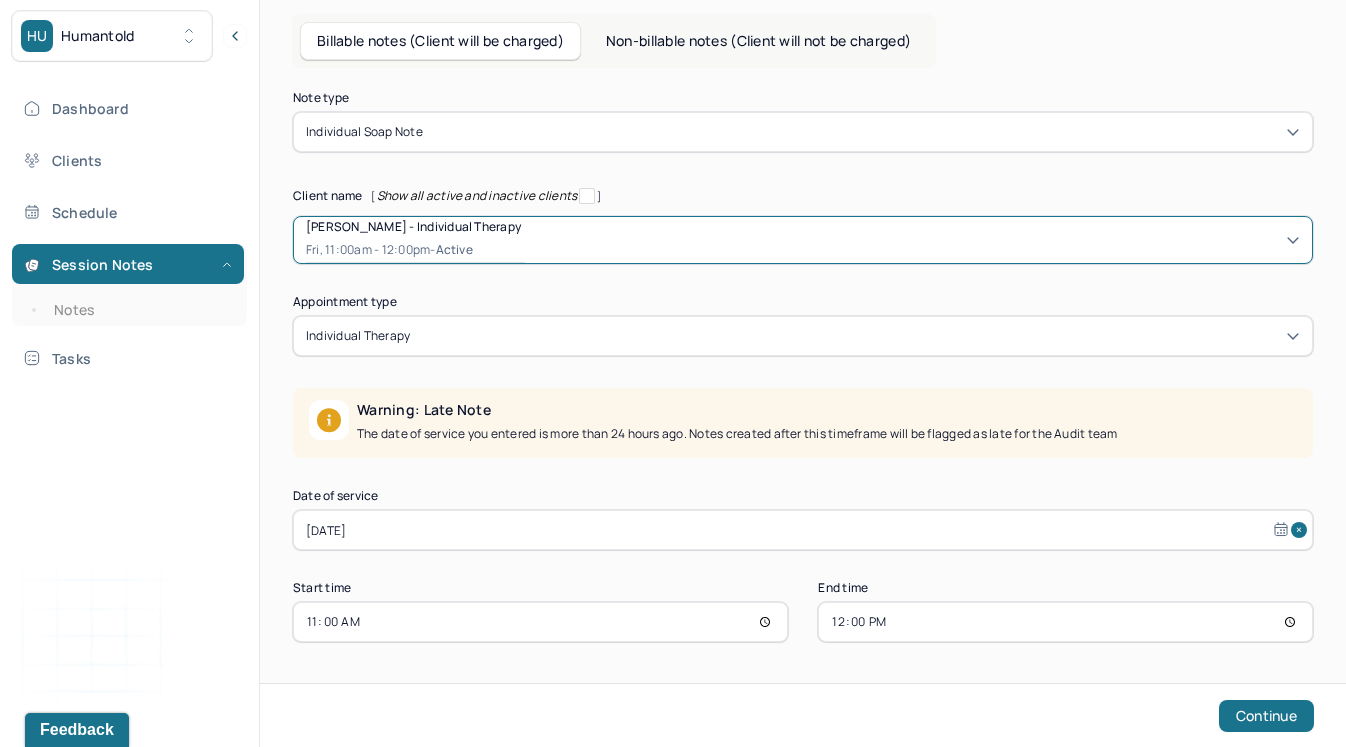 click on "[DATE]" at bounding box center (803, 530) 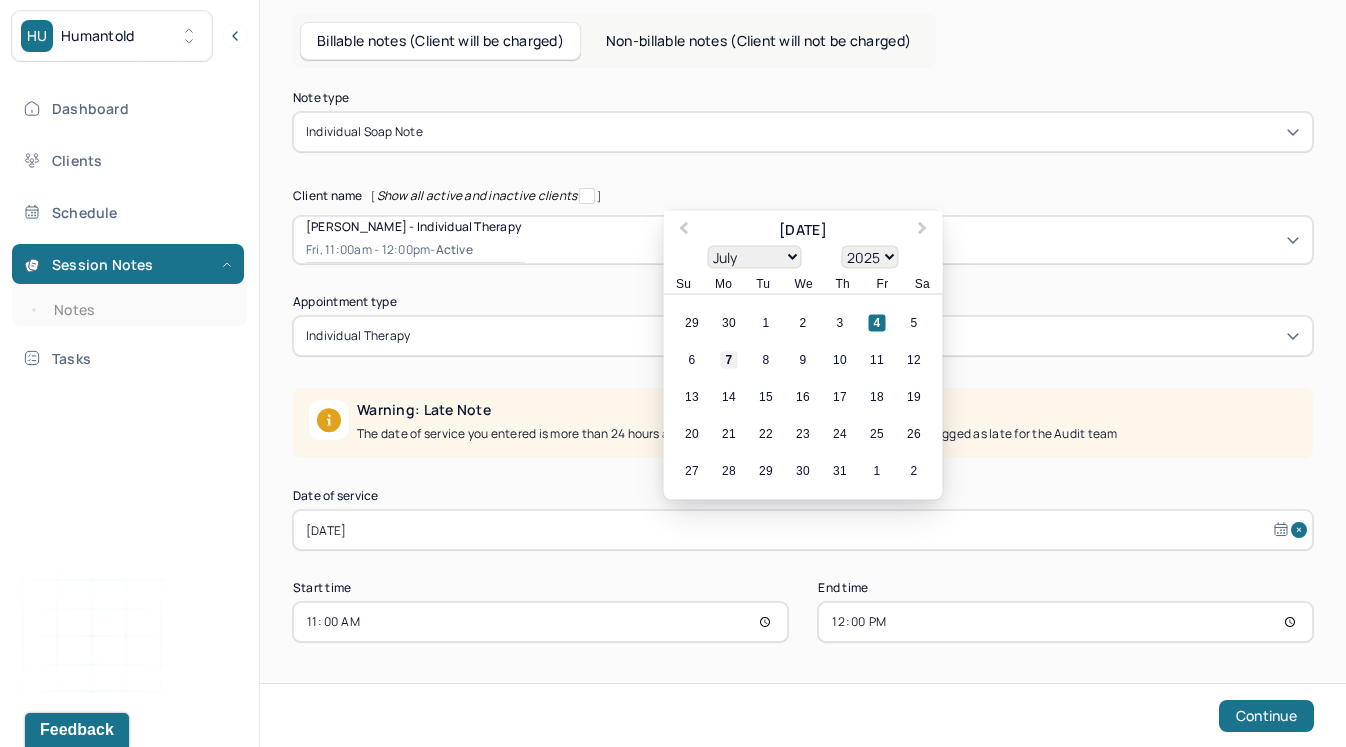 click on "7" at bounding box center (729, 360) 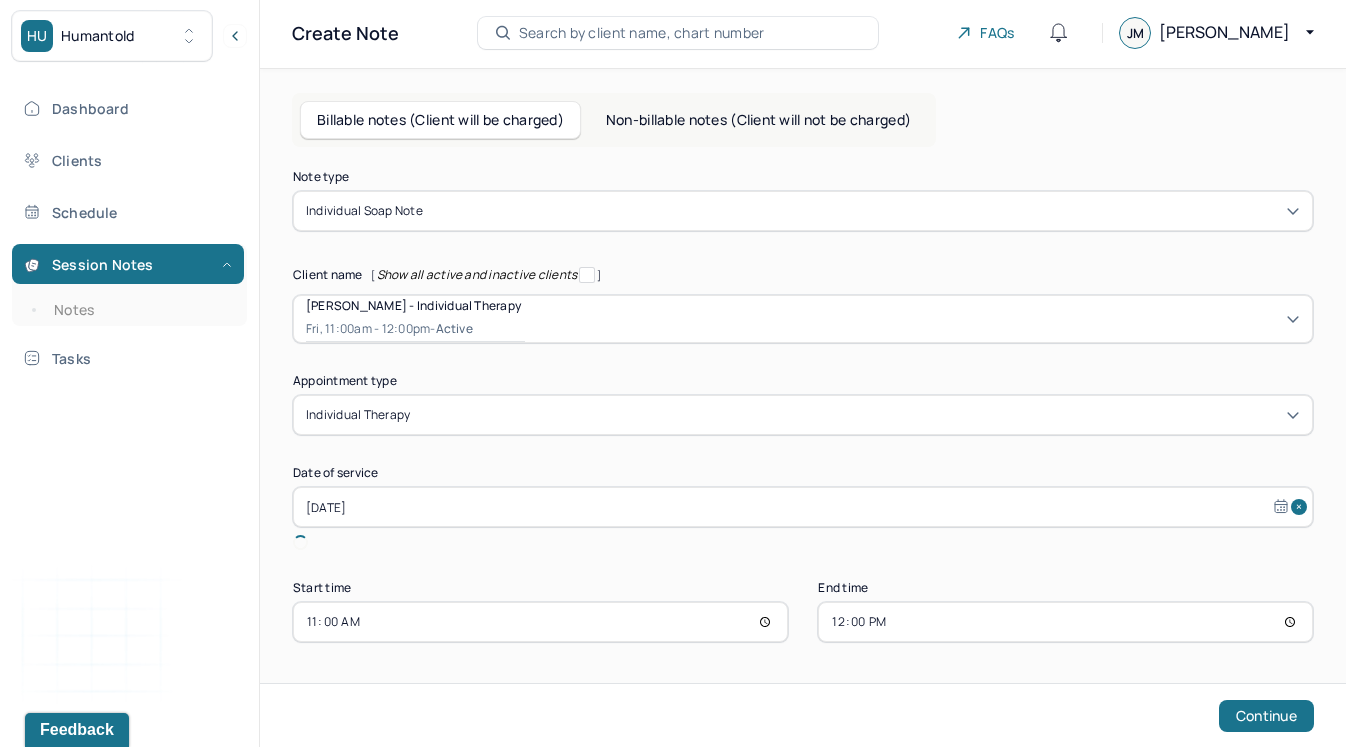 scroll, scrollTop: 24, scrollLeft: 0, axis: vertical 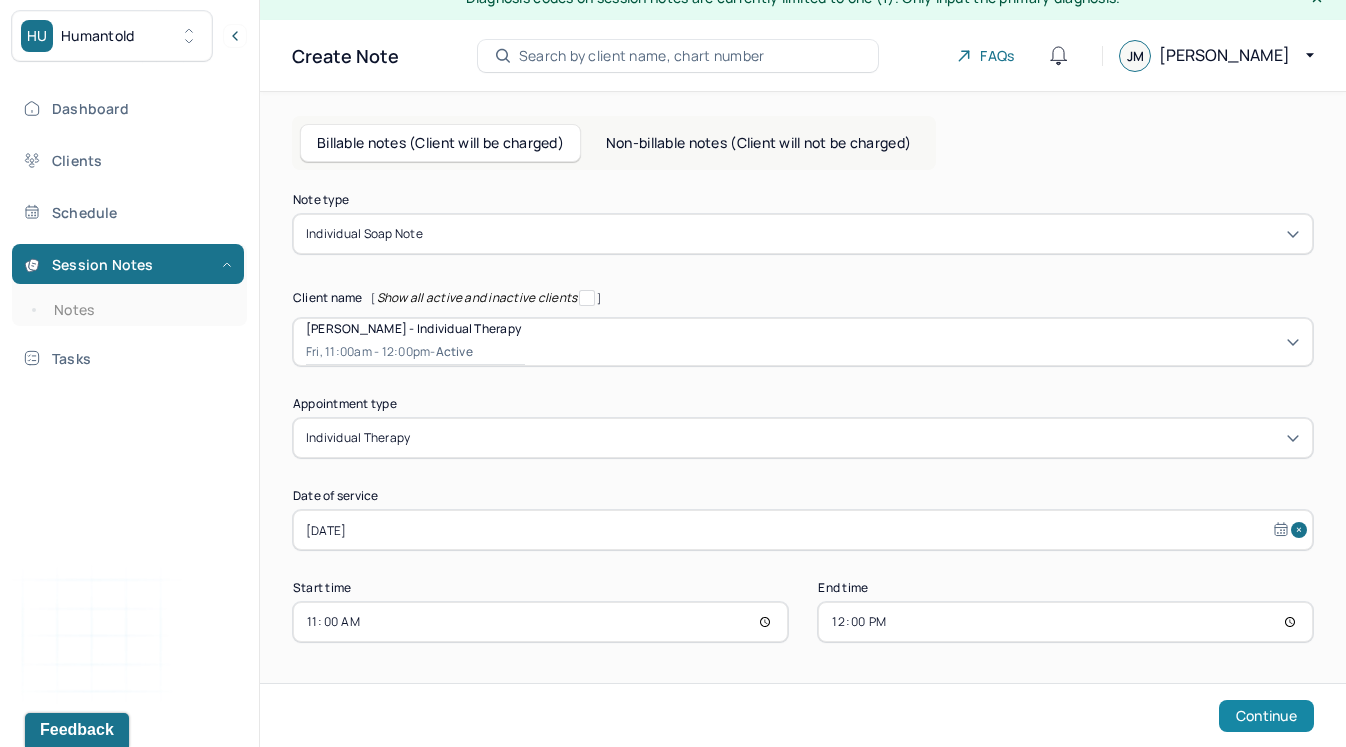 click on "Continue" at bounding box center [1266, 716] 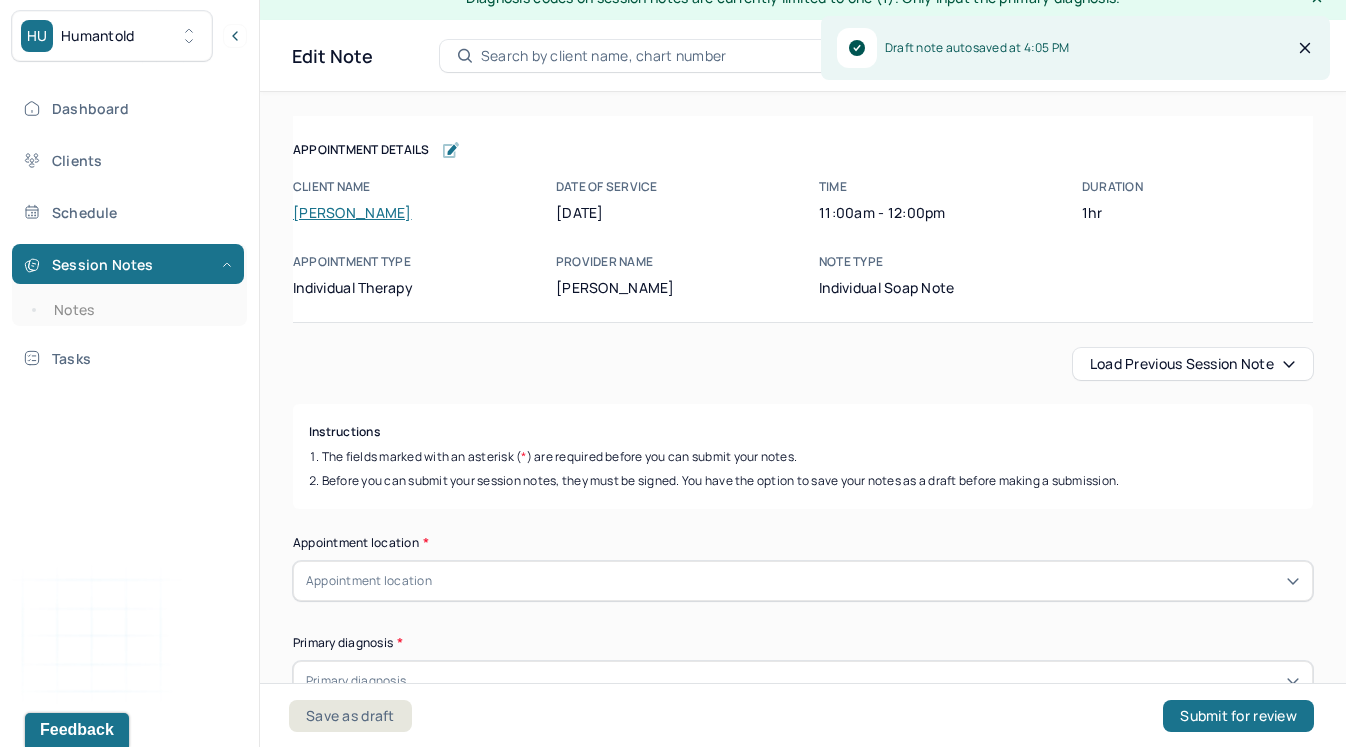 click on "Load previous session note" at bounding box center [1193, 364] 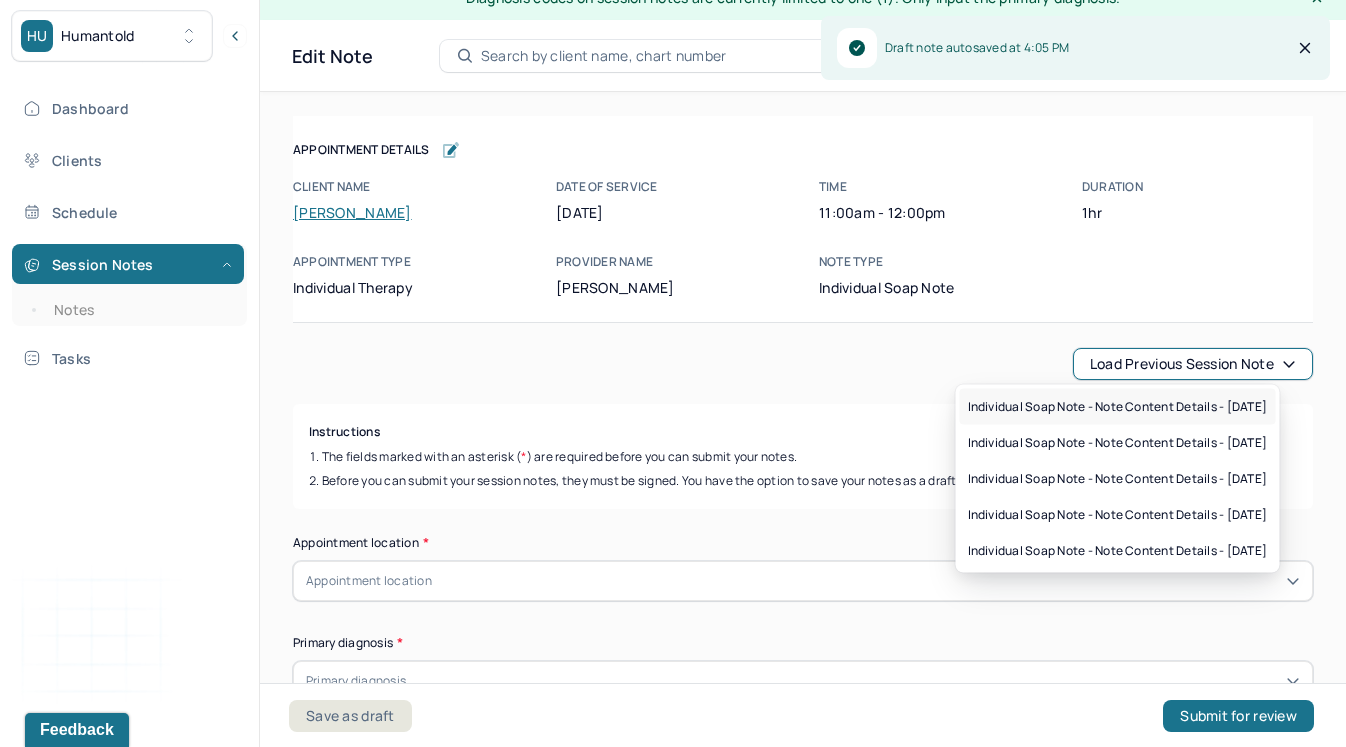 click on "Individual soap note   - Note content Details -   [DATE]" at bounding box center [1118, 407] 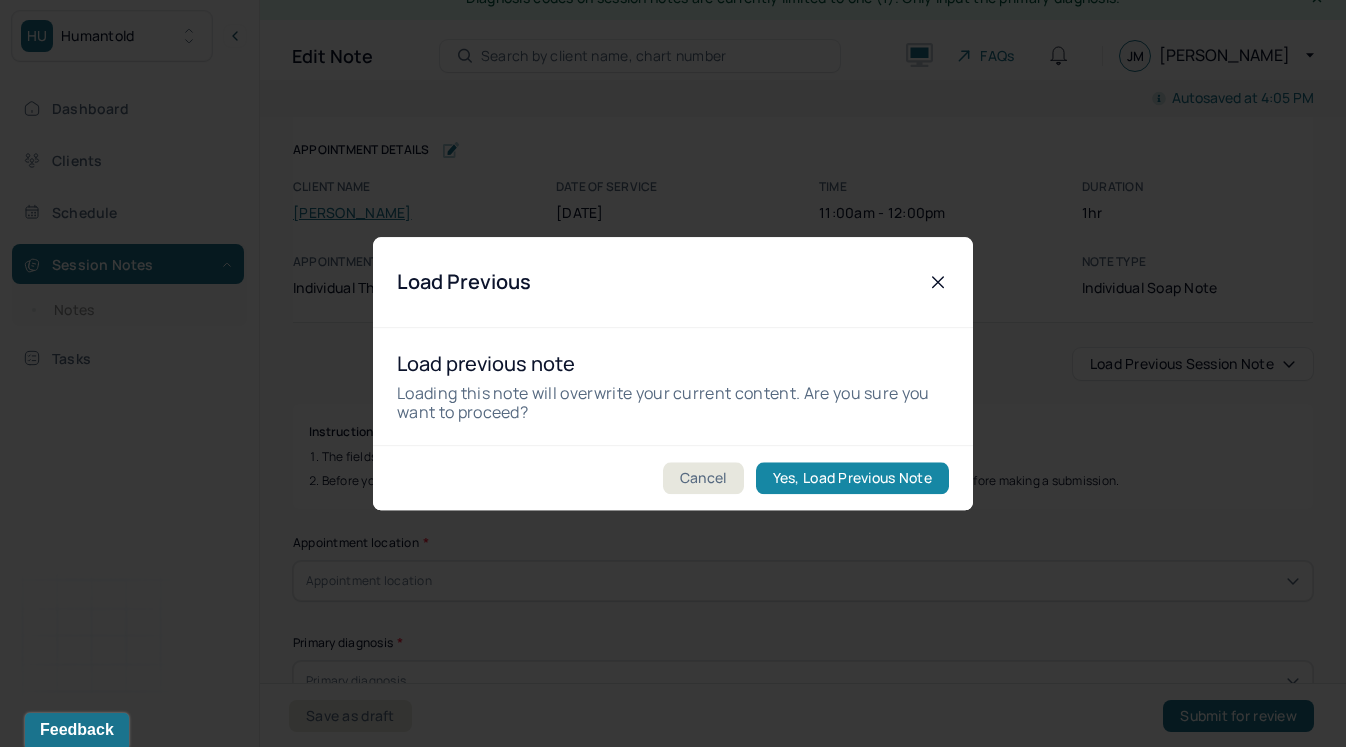 click on "Yes, Load Previous Note" at bounding box center [852, 478] 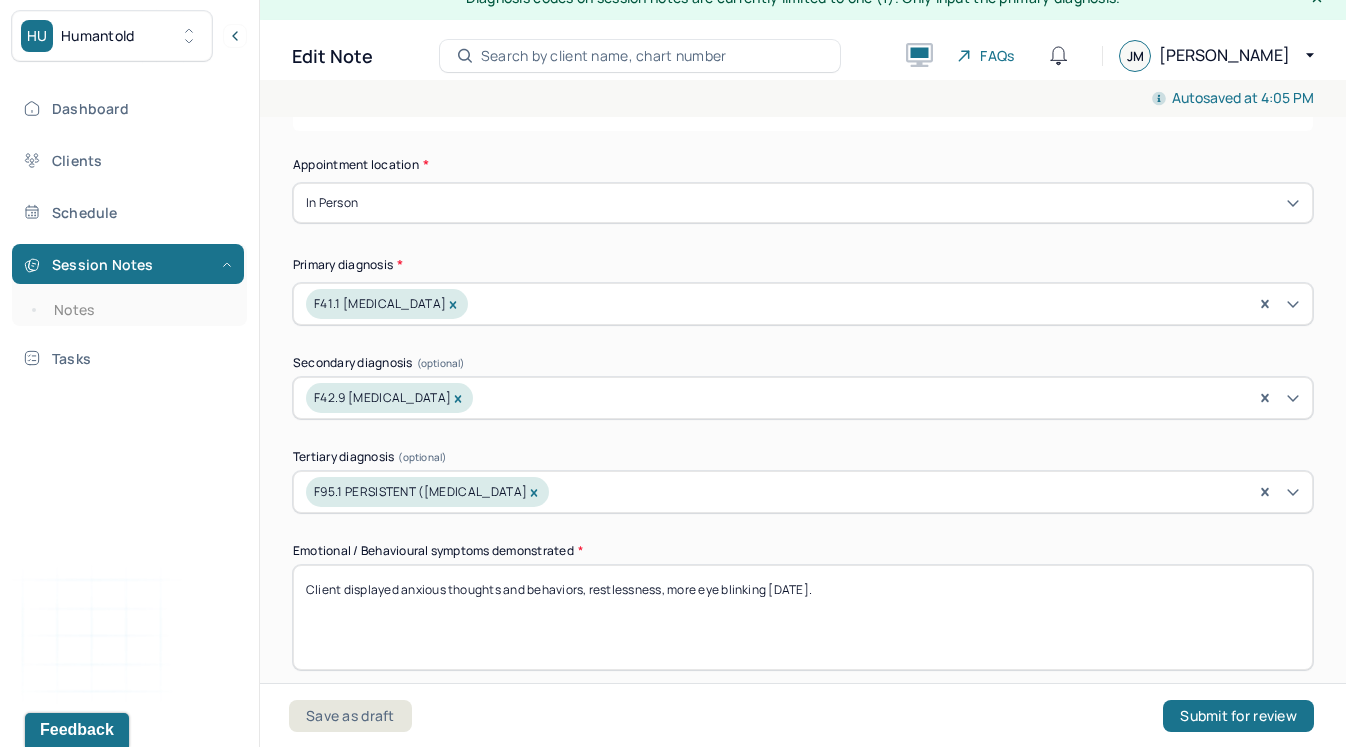 scroll, scrollTop: 410, scrollLeft: 0, axis: vertical 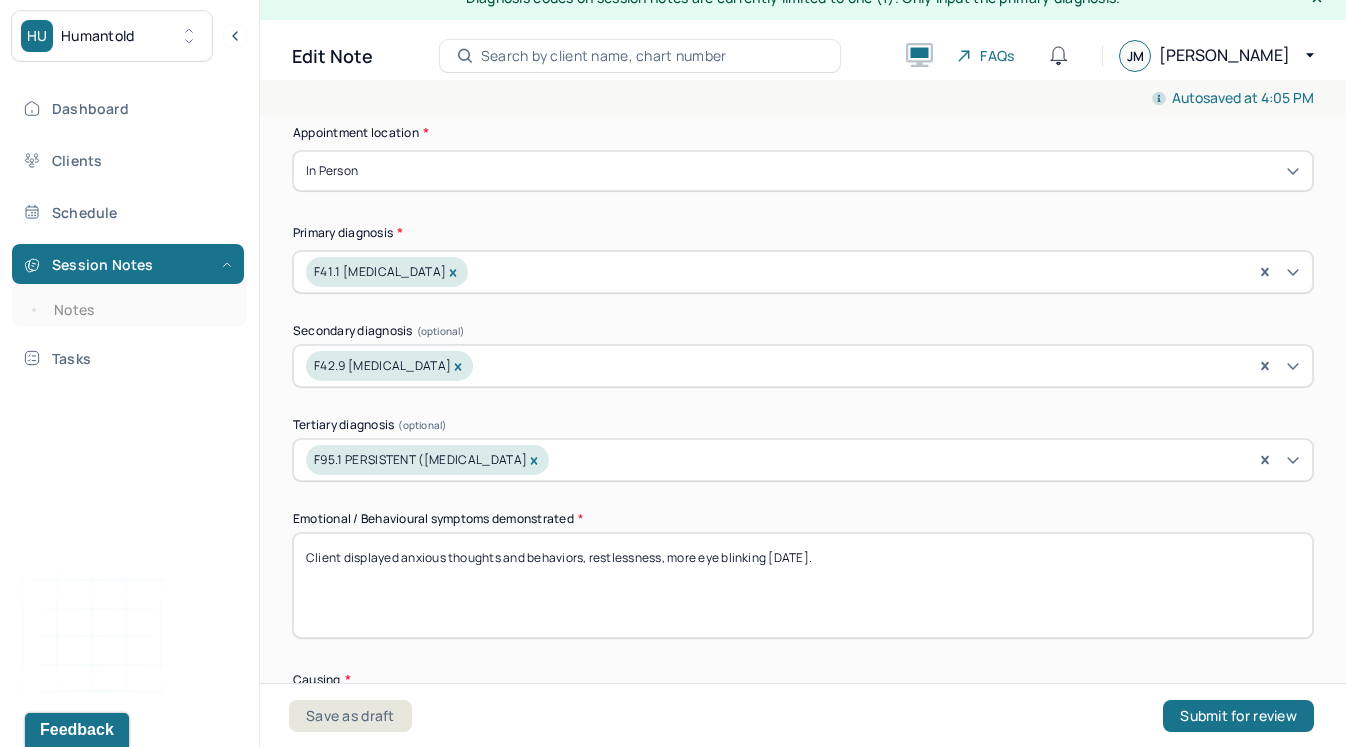 drag, startPoint x: 825, startPoint y: 564, endPoint x: 341, endPoint y: 551, distance: 484.17456 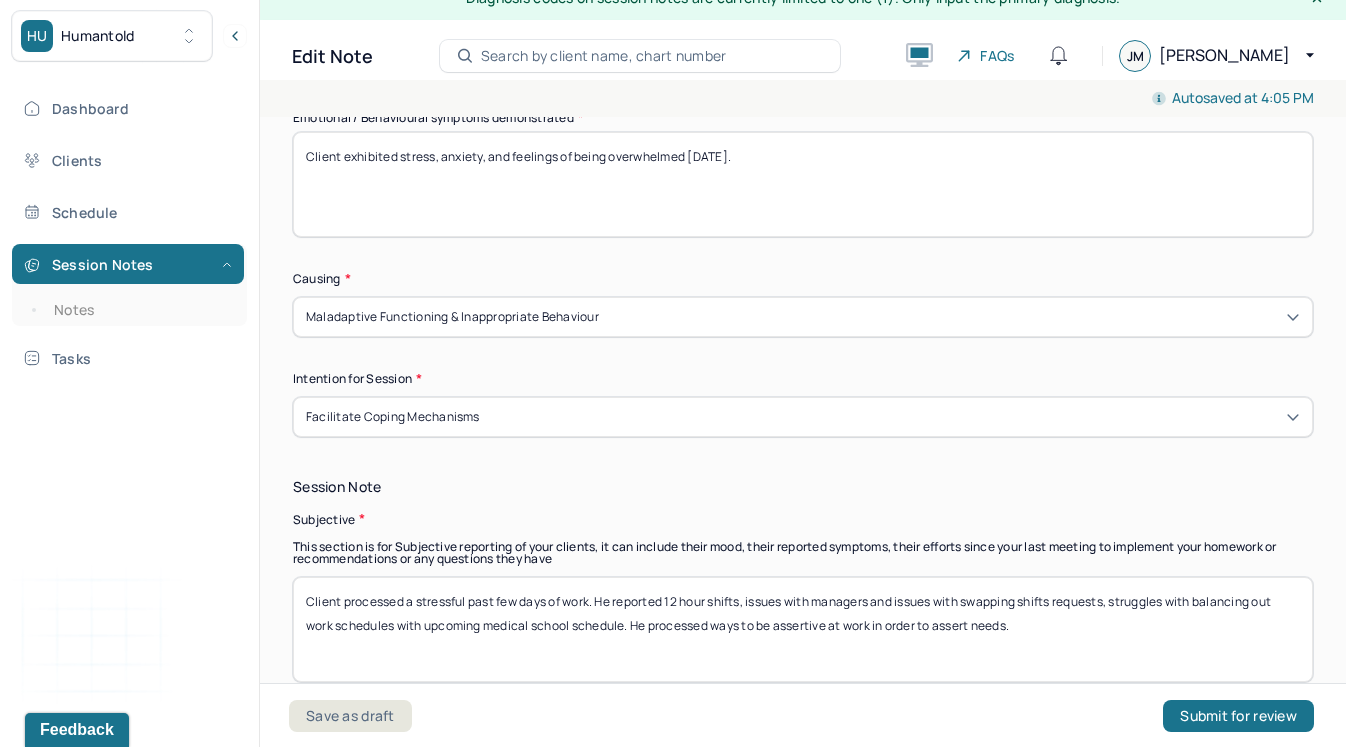 scroll, scrollTop: 841, scrollLeft: 0, axis: vertical 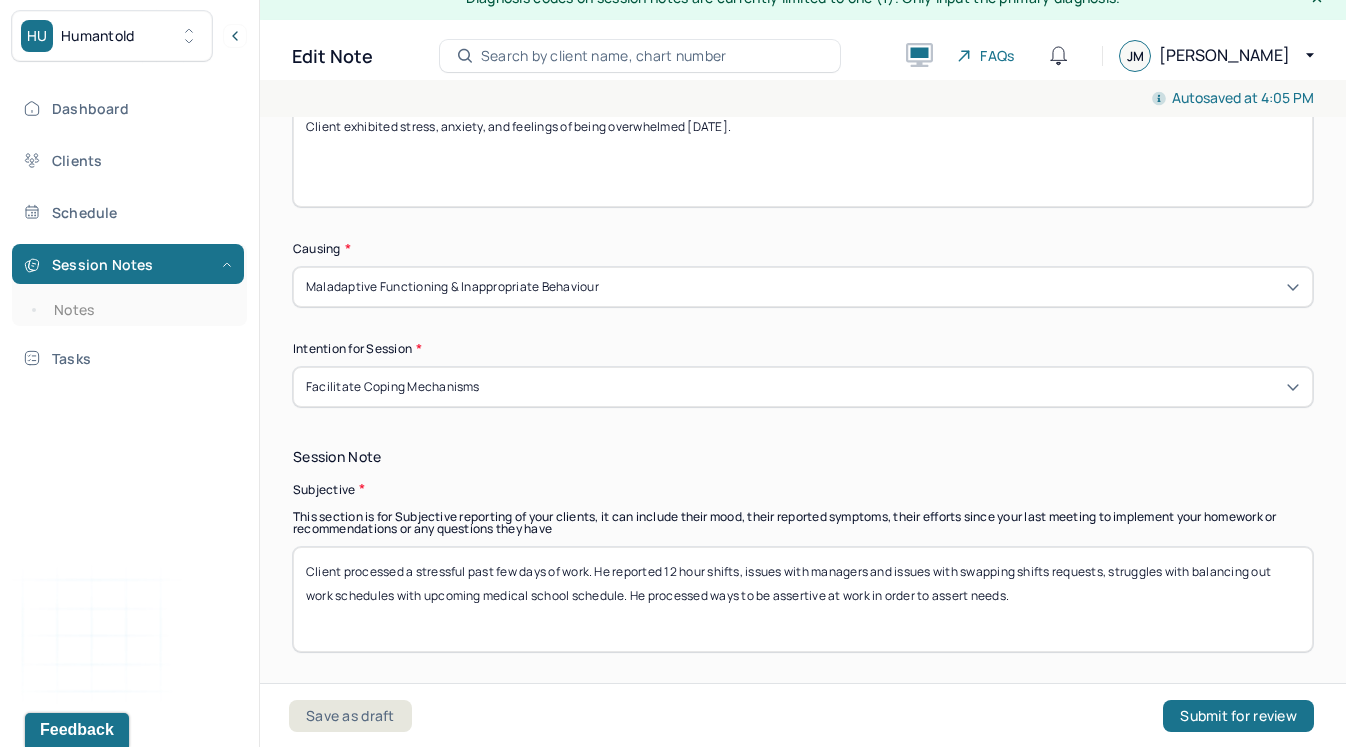 type on "Client exhibited stress, anxiety, and feelings of being overwhelmed [DATE]." 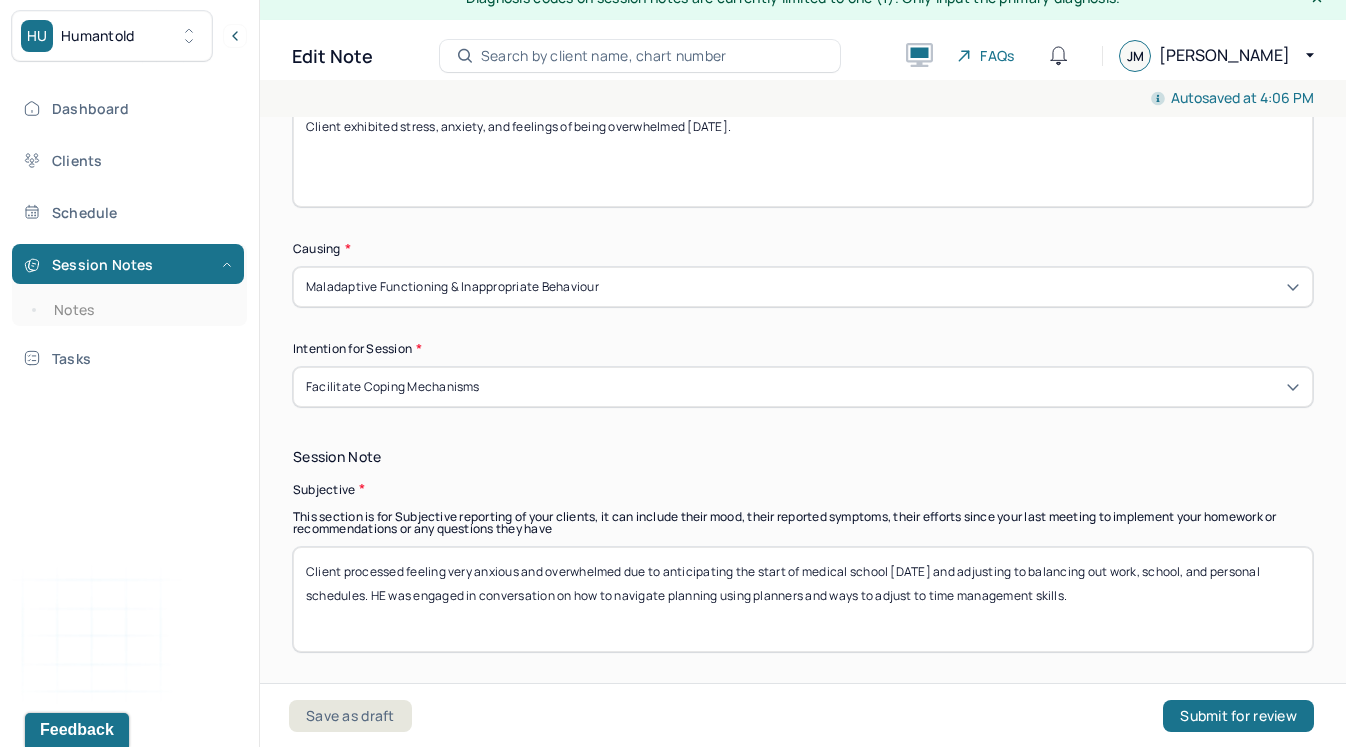 click on "Client processed feeling very anxious and overwhelmed due to anticipating the start of medical school [DATE] and adjusting to balancing out work, school, and personal schedules. HE was engaged in conversation on how to navigate planning using planners and ways to adjust to time management skills." at bounding box center (803, 599) 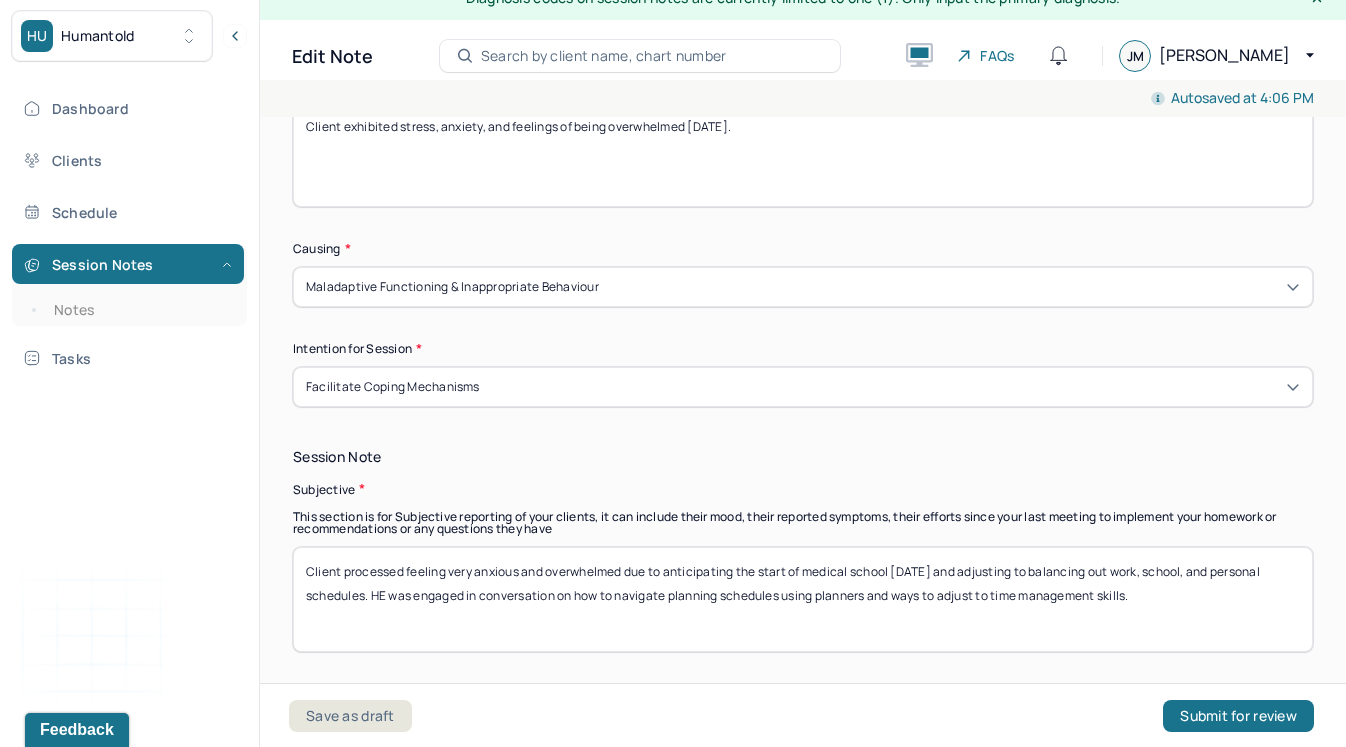 click on "Client processed feeling very anxious and overwhelmed due to anticipating the start of medical school [DATE] and adjusting to balancing out work, school, and personal schedules. HE was engaged in conversation on how to navigate planning using planners and ways to adjust to time management skills." at bounding box center (803, 599) 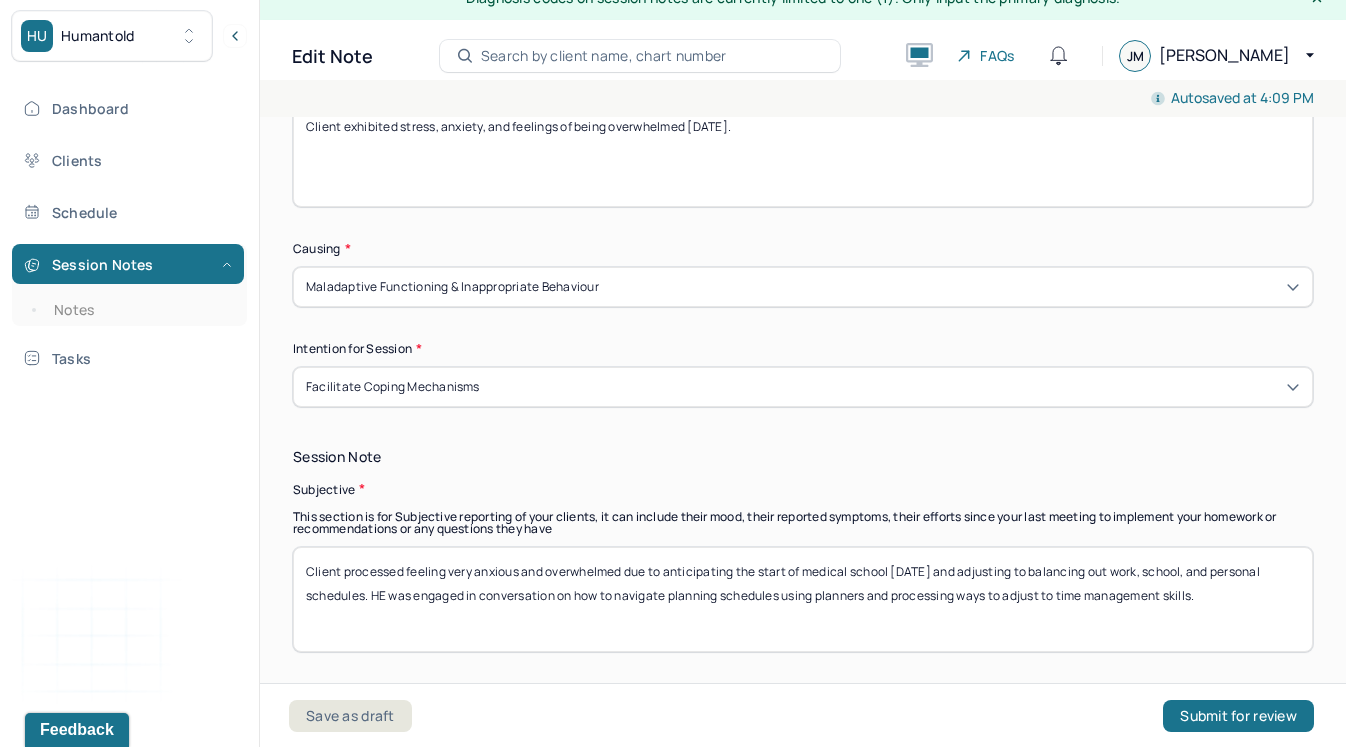 click on "Client processed feeling very anxious and overwhelmed due to anticipating the start of medical school [DATE] and adjusting to balancing out work, school, and personal schedules. HE was engaged in conversation on how to navigate planning schedules using planners and ways to adjust to time management skills." at bounding box center (803, 599) 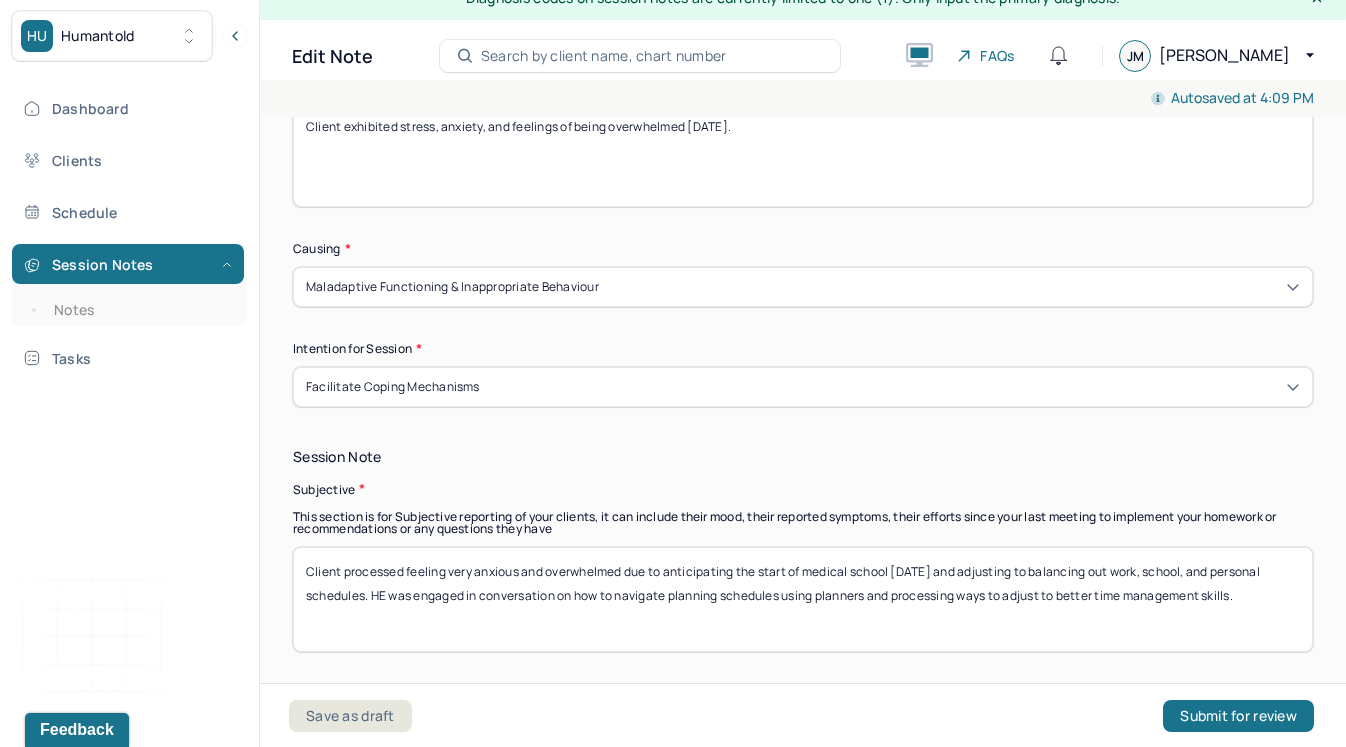 click on "Client processed feeling very anxious and overwhelmed due to anticipating the start of medical school [DATE] and adjusting to balancing out work, school, and personal schedules. HE was engaged in conversation on how to navigate planning schedules using planners and processing ways to adjust to better time management skills." at bounding box center (803, 599) 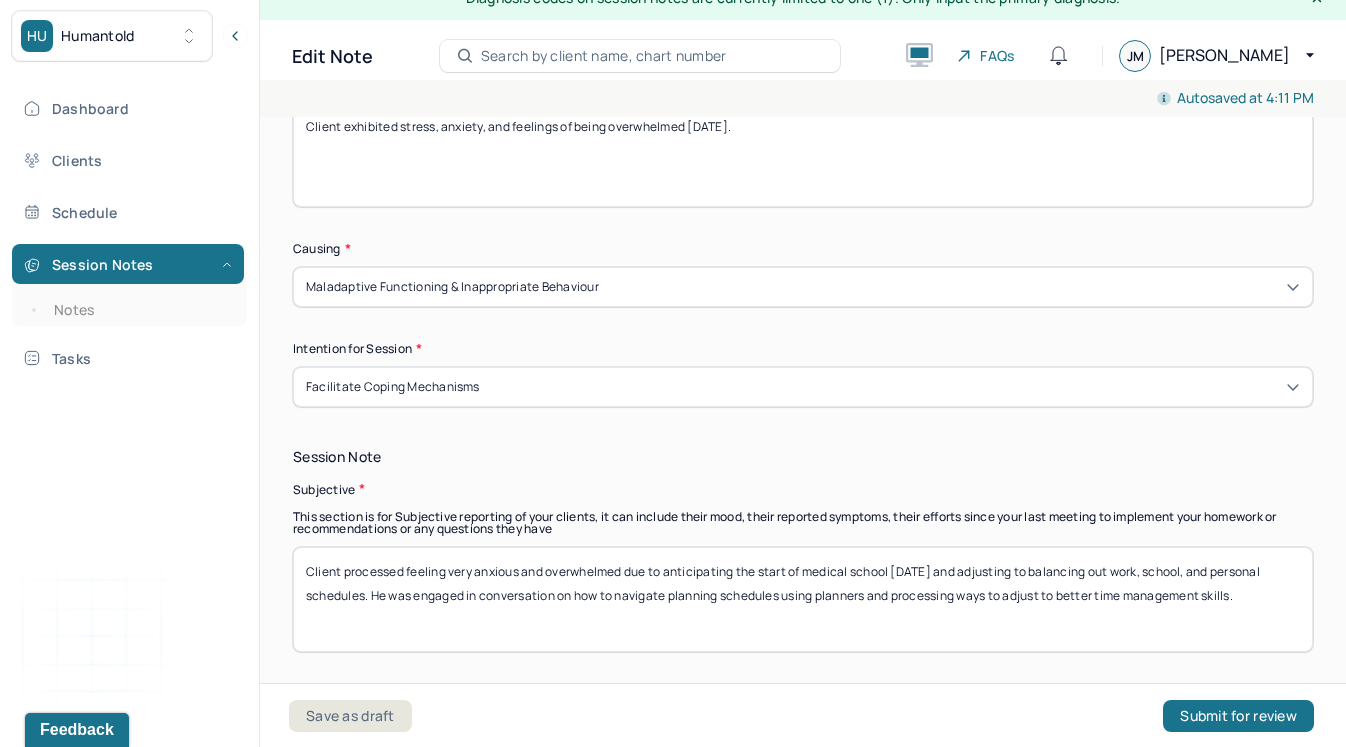 click on "Client processed feeling very anxious and overwhelmed due to anticipating the start of medical school [DATE] and adjusting to balancing out work, school, and personal schedules. He was engaged in conversation on how to navigate planning schedules using planners and processing ways to adjust to better time management skills." at bounding box center (803, 599) 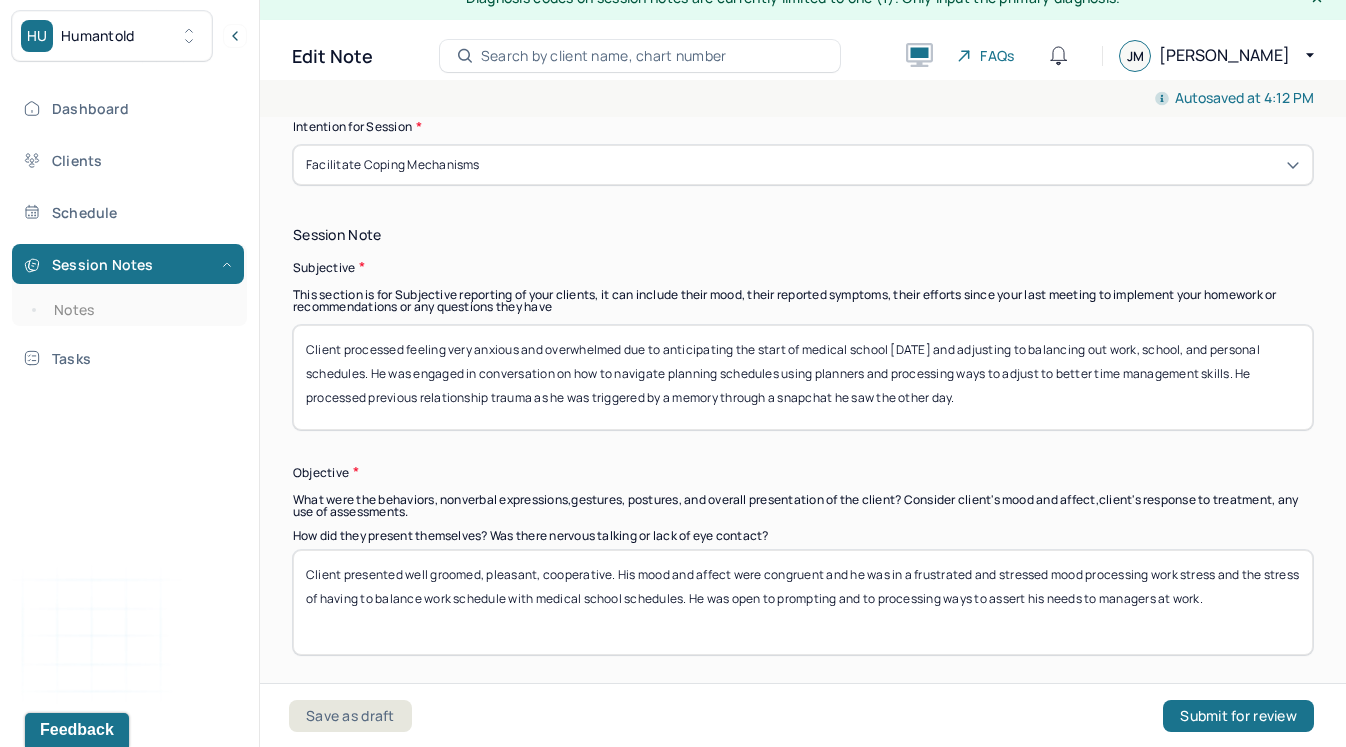 scroll, scrollTop: 1193, scrollLeft: 0, axis: vertical 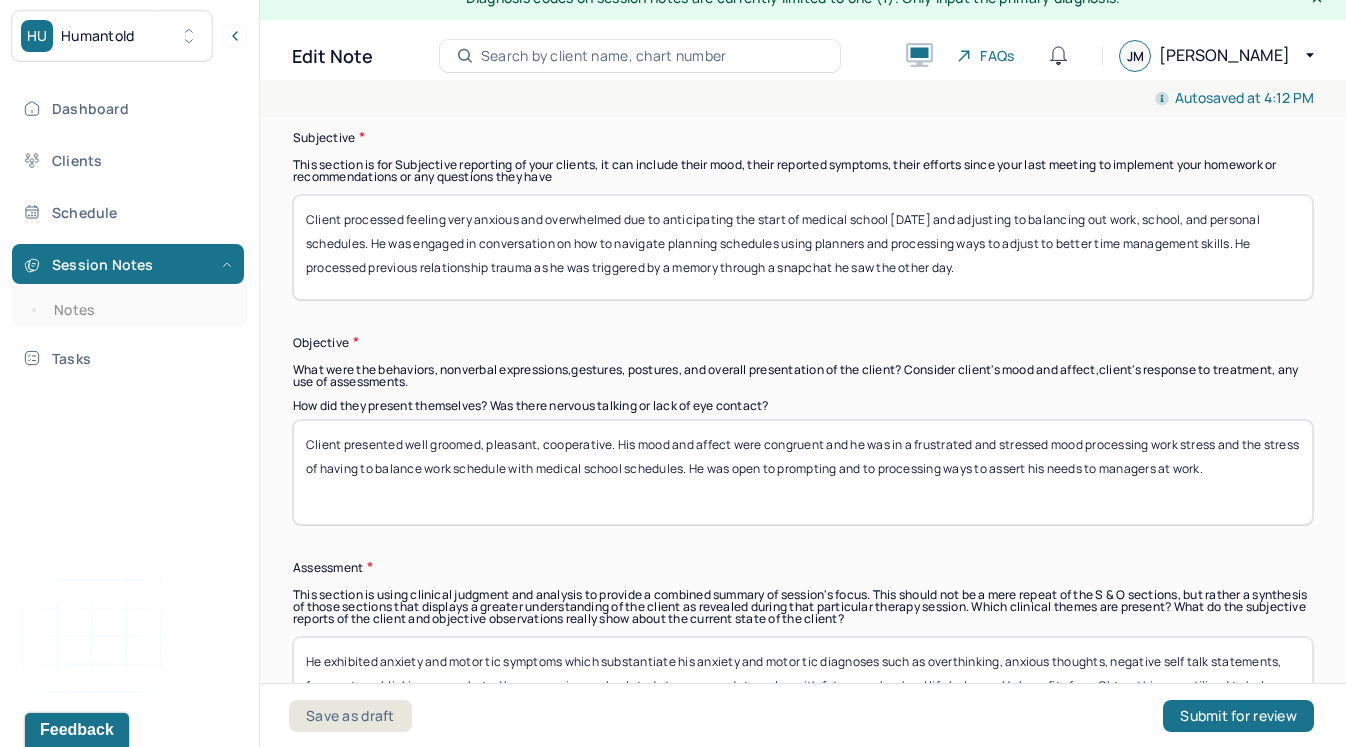 type on "Client processed feeling very anxious and overwhelmed due to anticipating the start of medical school [DATE] and adjusting to balancing out work, school, and personal schedules. He was engaged in conversation on how to navigate planning schedules using planners and processing ways to adjust to better time management skills. He processed previous relationship trauma as he was triggered by a memory through a snapchat he saw the other day." 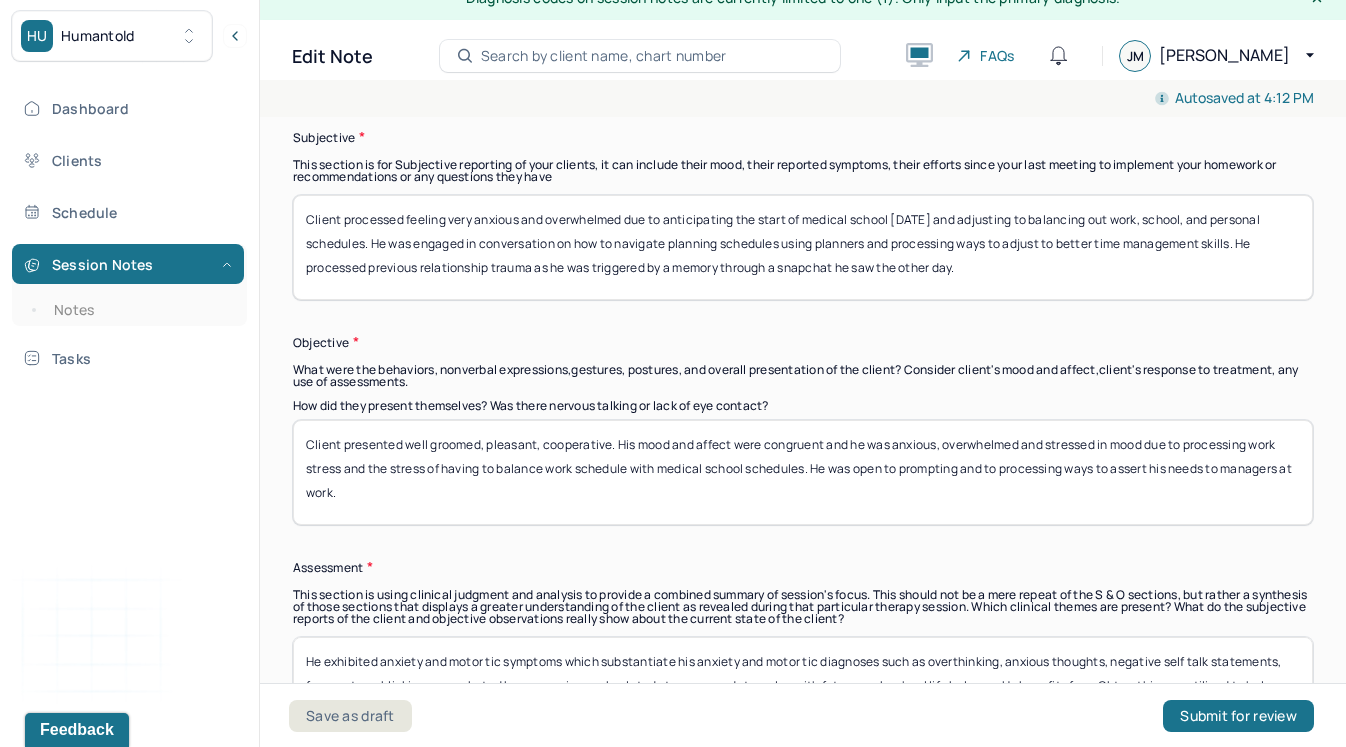 drag, startPoint x: 498, startPoint y: 467, endPoint x: 305, endPoint y: 466, distance: 193.0026 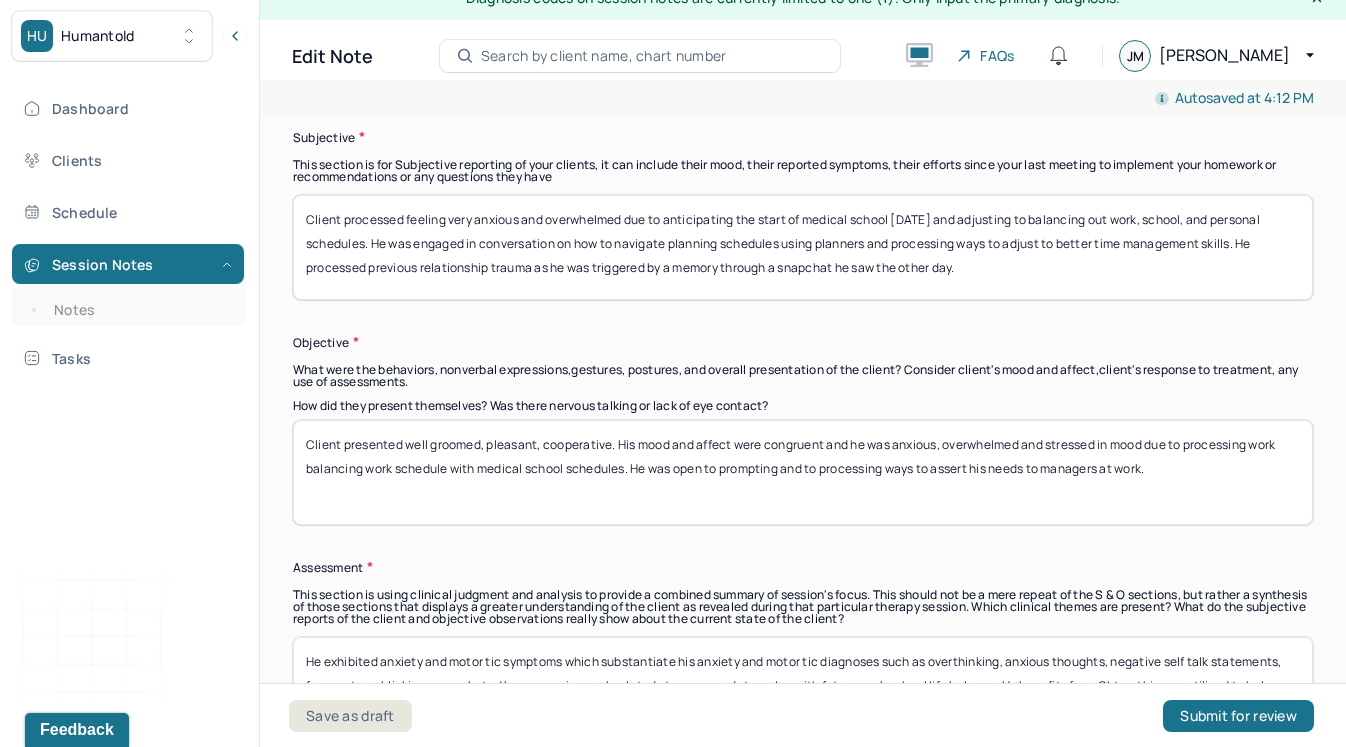 click on "Client presented well groomed, pleasant, cooperative. His mood and affect were congruent and he was anxious, overwhelmed and stressed in mood processing work stress and the stress of having to balance work schedule with medical school schedules. He was open to prompting and to processing ways to assert his needs to managers at work." at bounding box center [803, 472] 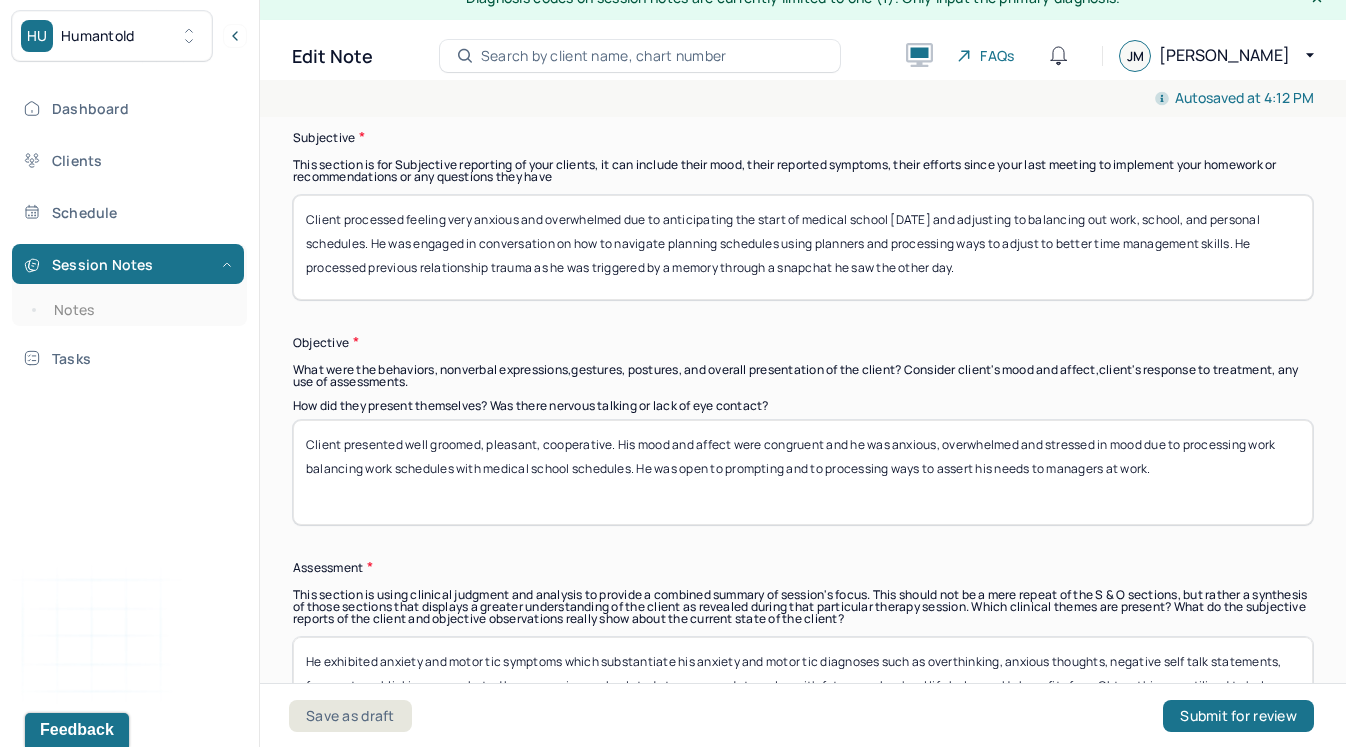 click on "Client presented well groomed, pleasant, cooperative. His mood and affect were congruent and he was anxious, overwhelmed and stressed in mood processing work stress and the stress of having to balance work schedule with medical school schedules. He was open to prompting and to processing ways to assert his needs to managers at work." at bounding box center [803, 472] 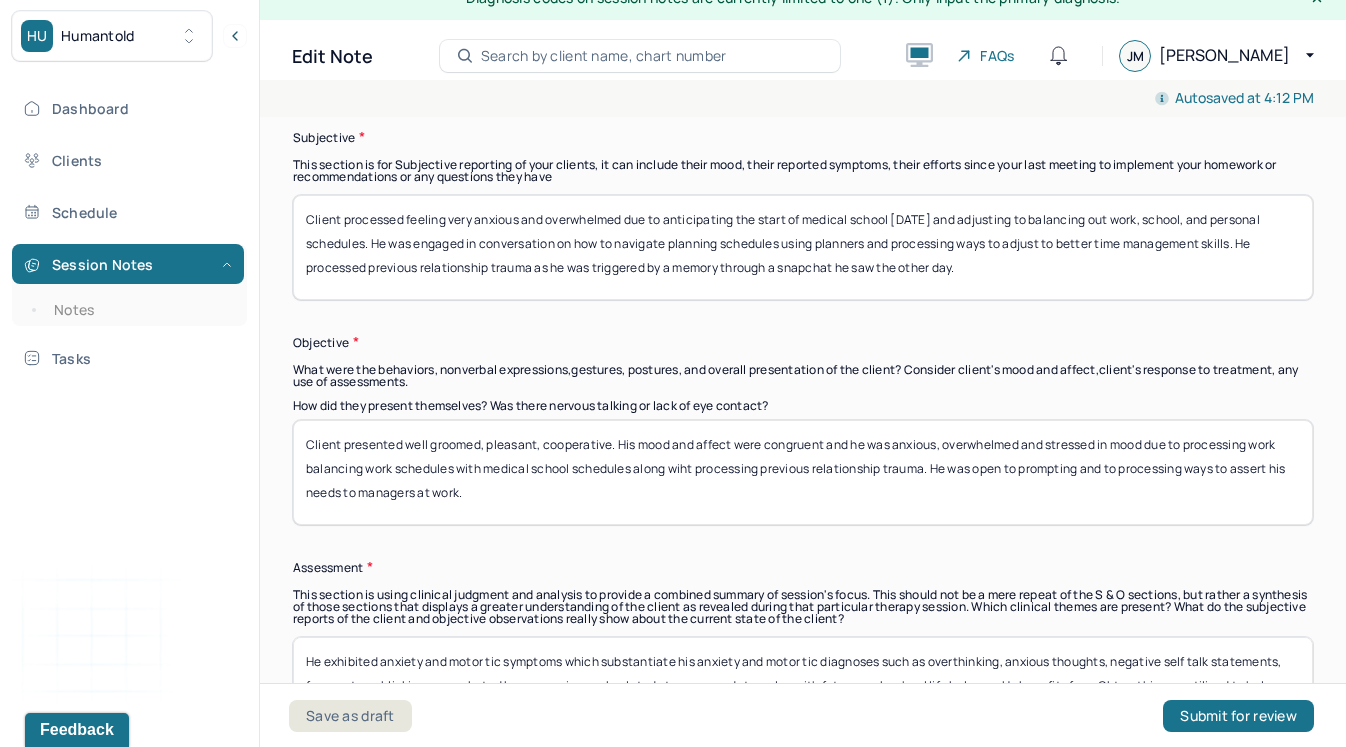 click on "Client presented well groomed, pleasant, cooperative. His mood and affect were congruent and he was anxious, overwhelmed and stressed in mood due to processing work  balancing work schedules with medical school schedules. He was open to prompting and to processing ways to assert his needs to managers at work." at bounding box center (803, 472) 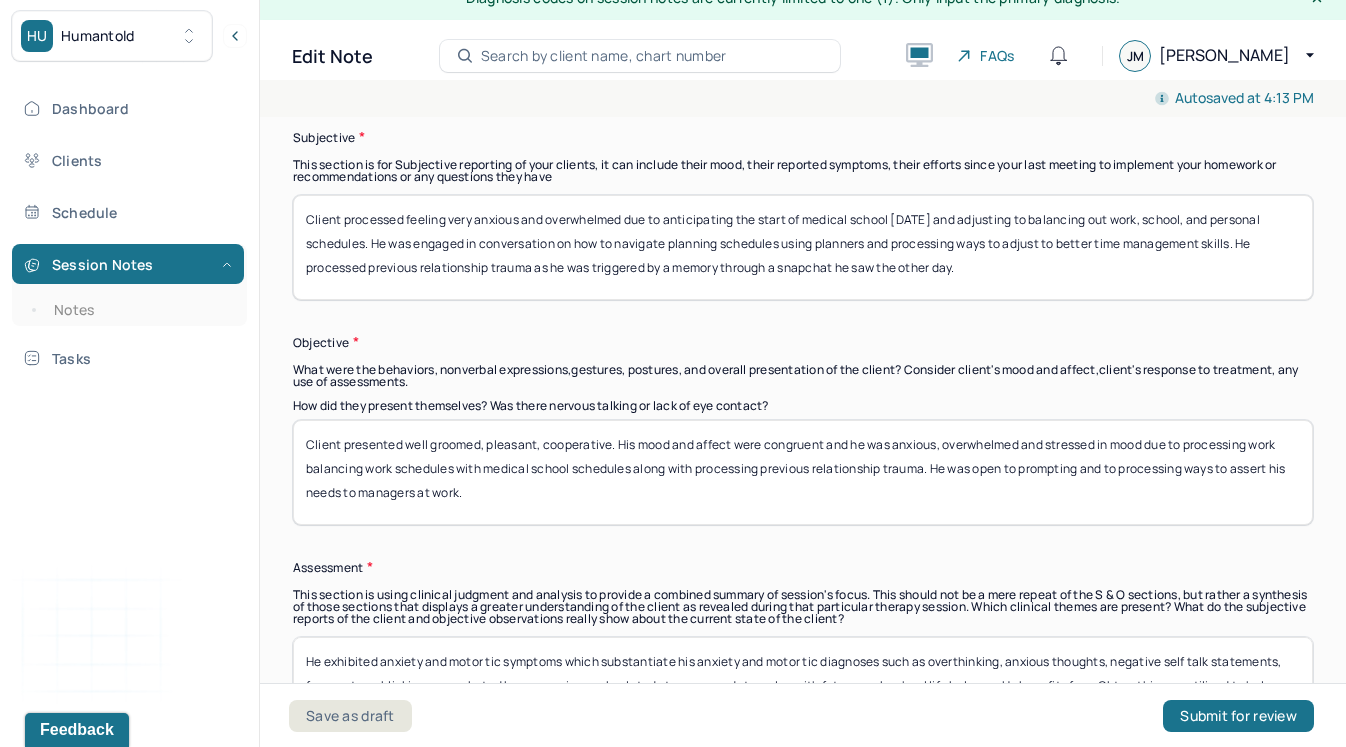 drag, startPoint x: 503, startPoint y: 496, endPoint x: 1238, endPoint y: 468, distance: 735.53314 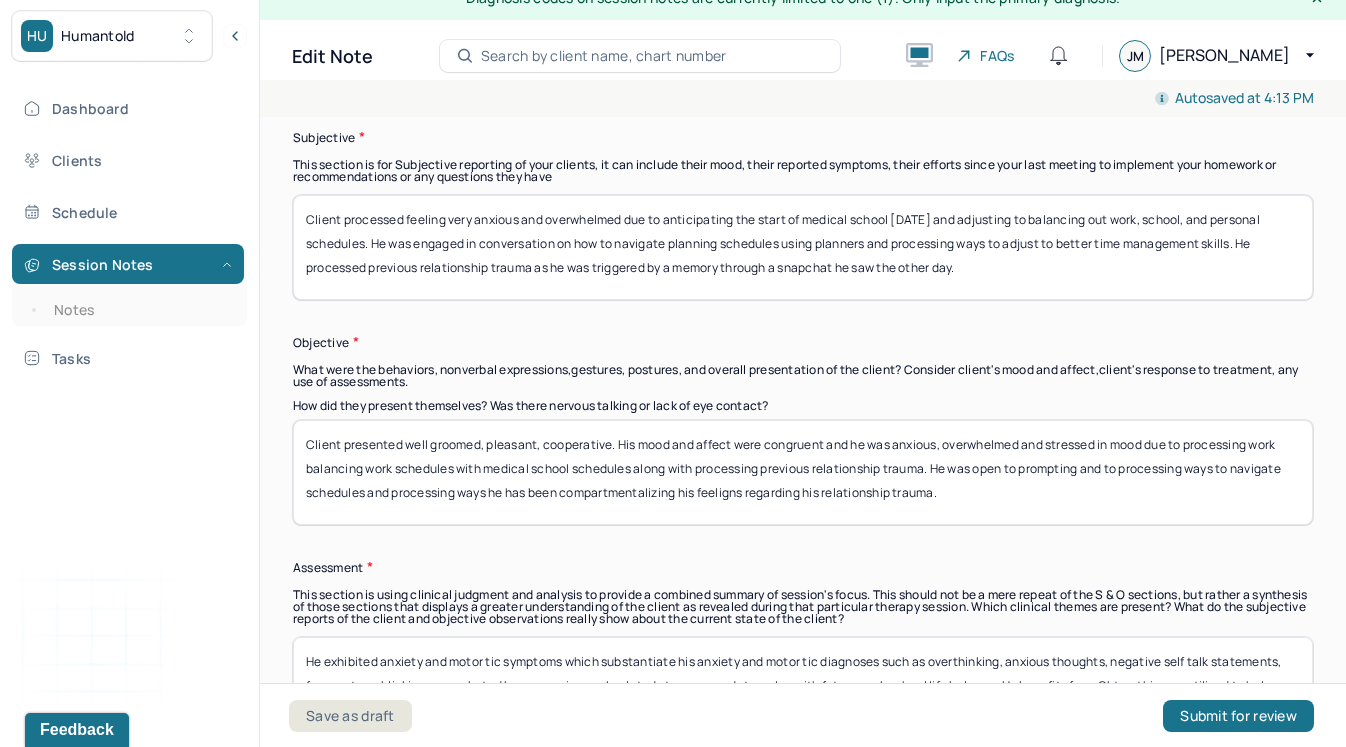 click on "Client presented well groomed, pleasant, cooperative. His mood and affect were congruent and he was anxious, overwhelmed and stressed in mood due to processing work  balancing work schedules with medical school schedules along with processing previous relationship trauma. He was open to prompting and to processing ways to assert his needs to managers at work." at bounding box center (803, 472) 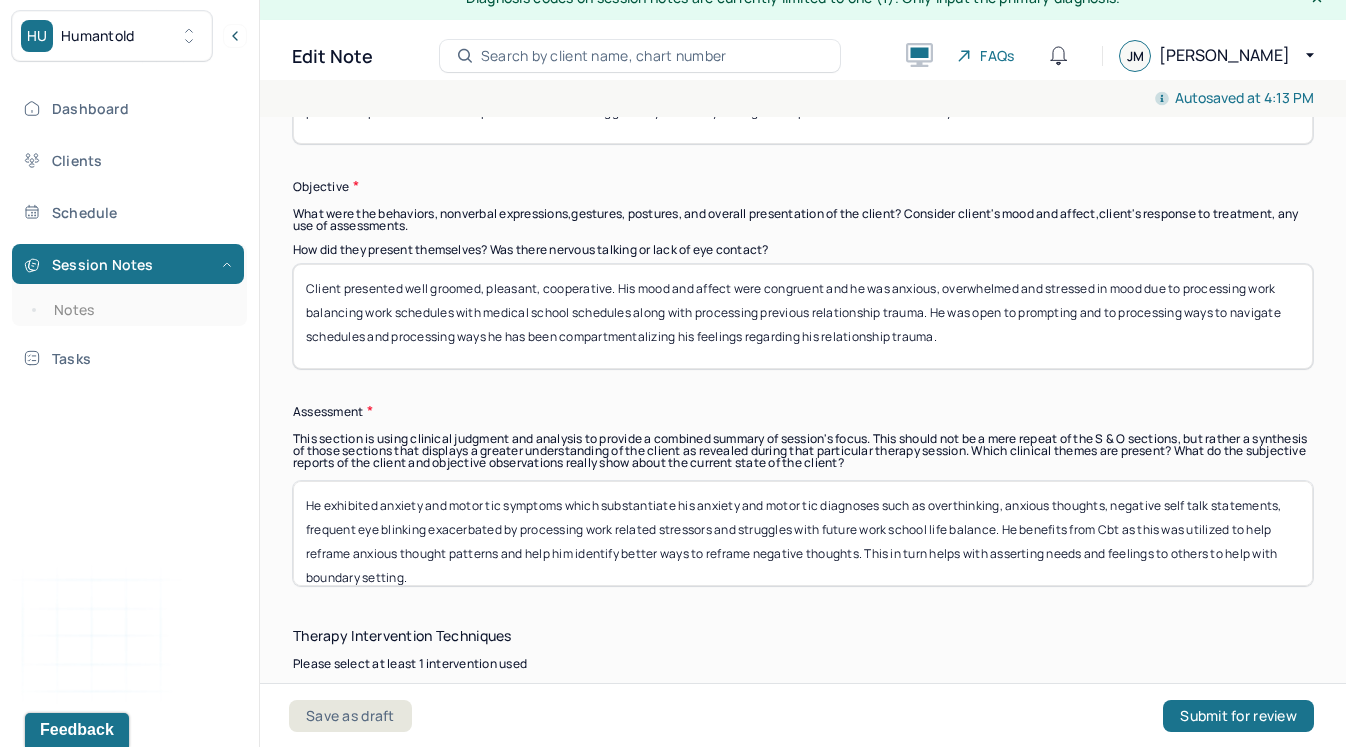 scroll, scrollTop: 1343, scrollLeft: 0, axis: vertical 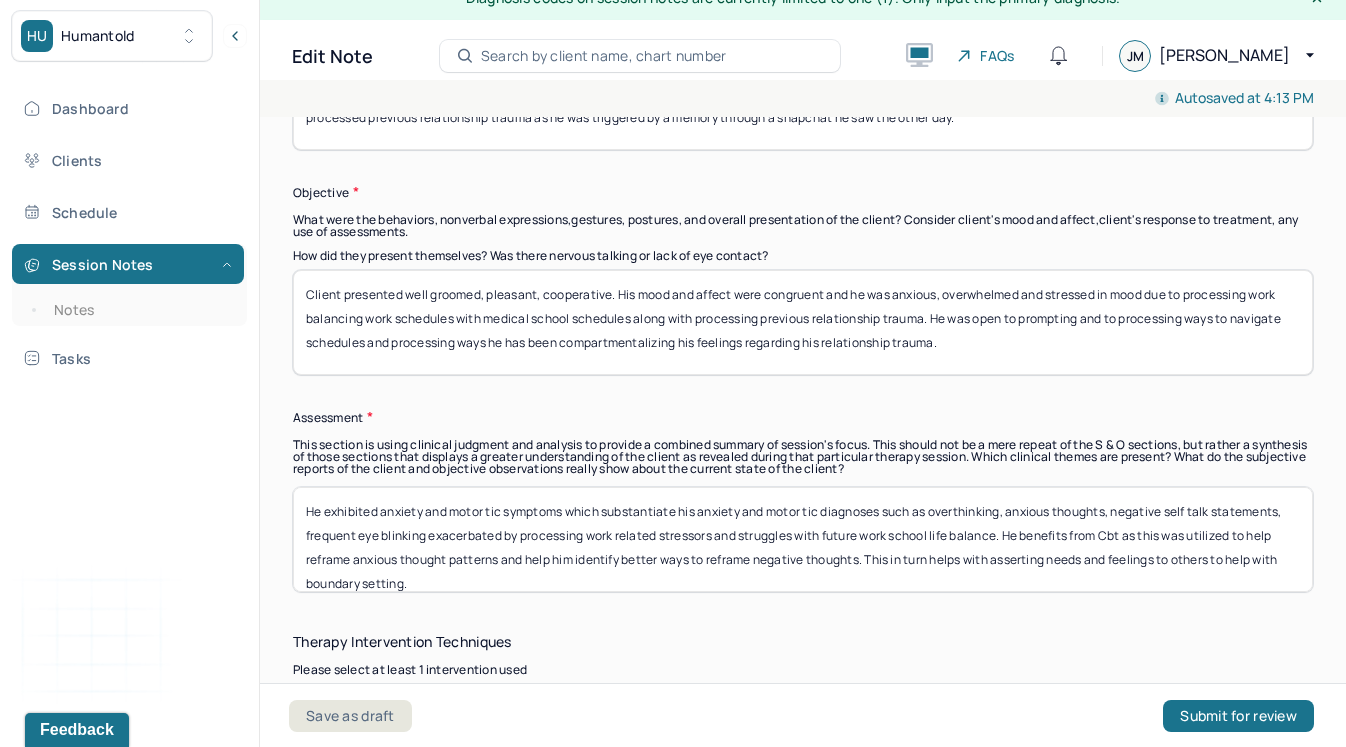 type on "Client presented well groomed, pleasant, cooperative. His mood and affect were congruent and he was anxious, overwhelmed and stressed in mood due to processing work  balancing work schedules with medical school schedules along with processing previous relationship trauma. He was open to prompting and to processing ways to navigate schedules and processing ways he has been compartmentalizing his feelings regarding his relationship trauma." 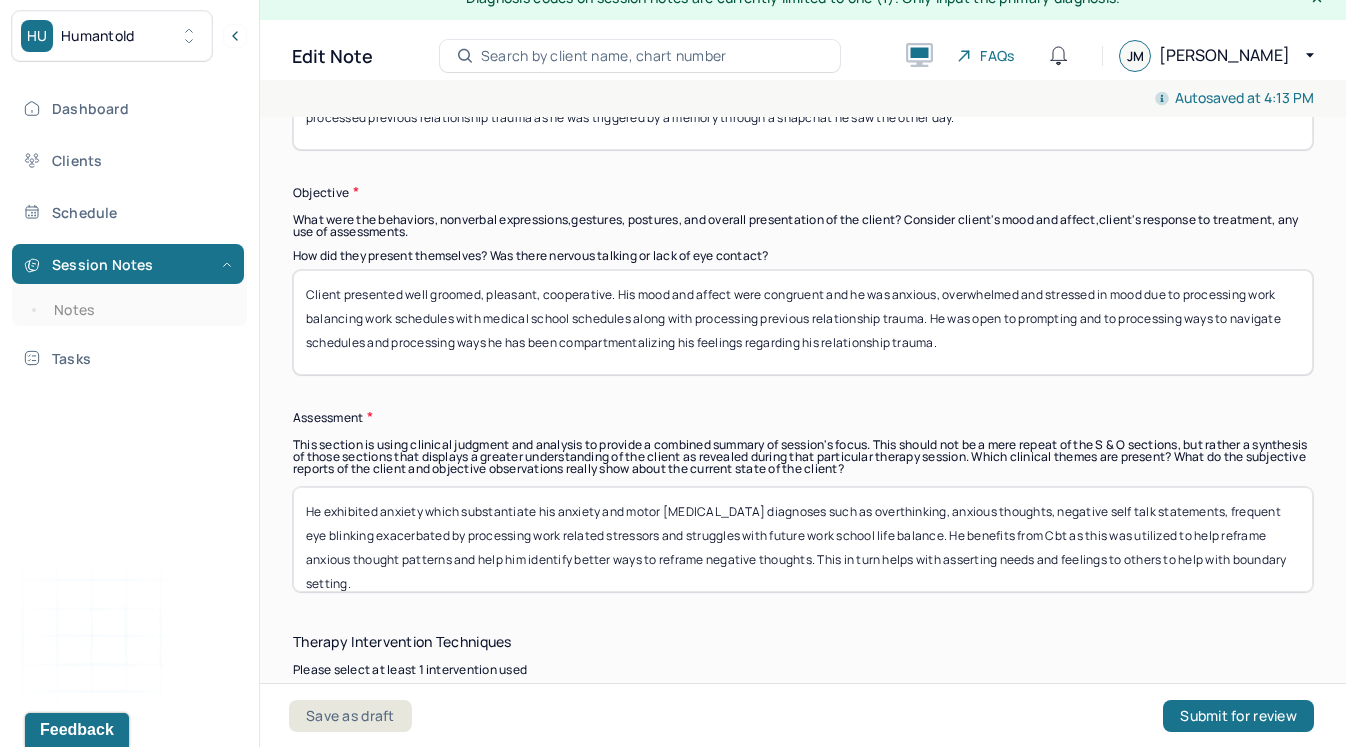 drag, startPoint x: 682, startPoint y: 510, endPoint x: 559, endPoint y: 513, distance: 123.03658 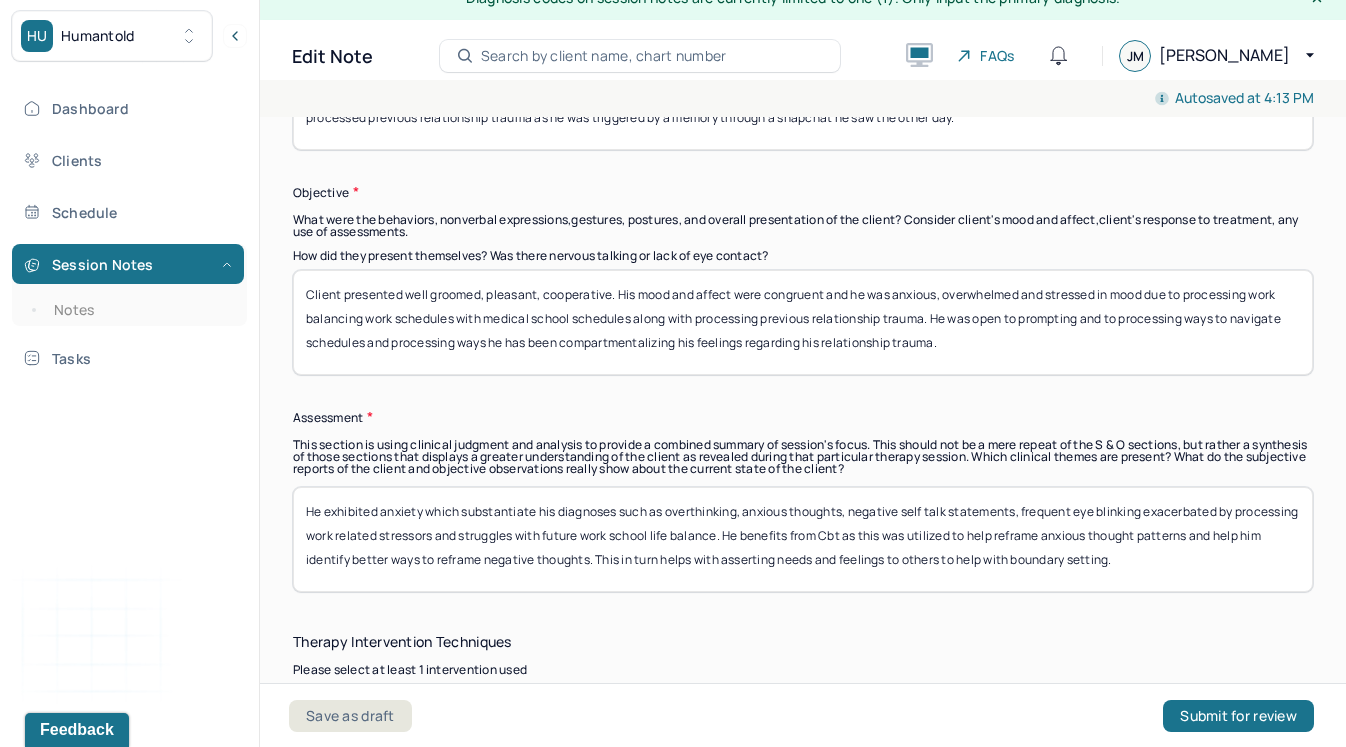 drag, startPoint x: 1146, startPoint y: 508, endPoint x: 852, endPoint y: 513, distance: 294.0425 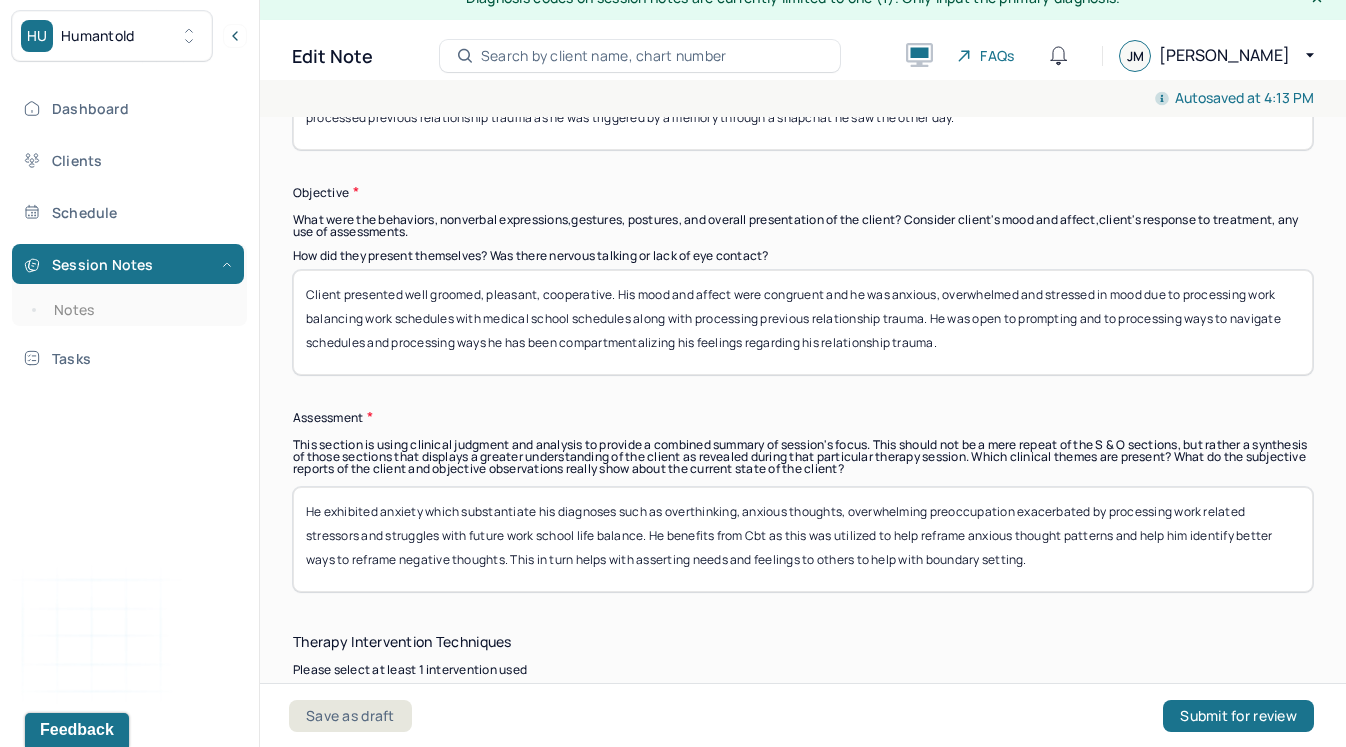 drag, startPoint x: 646, startPoint y: 535, endPoint x: 655, endPoint y: 542, distance: 11.401754 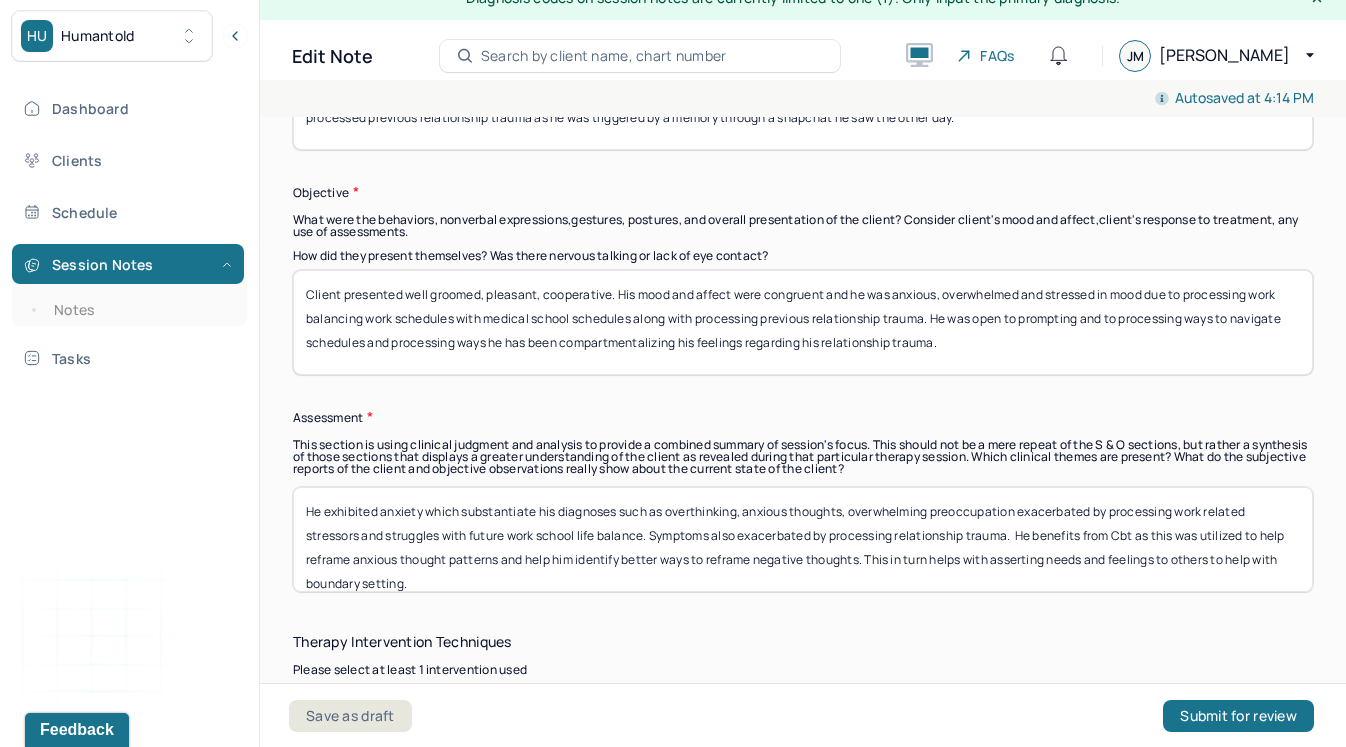 drag, startPoint x: 692, startPoint y: 577, endPoint x: 872, endPoint y: 565, distance: 180.39955 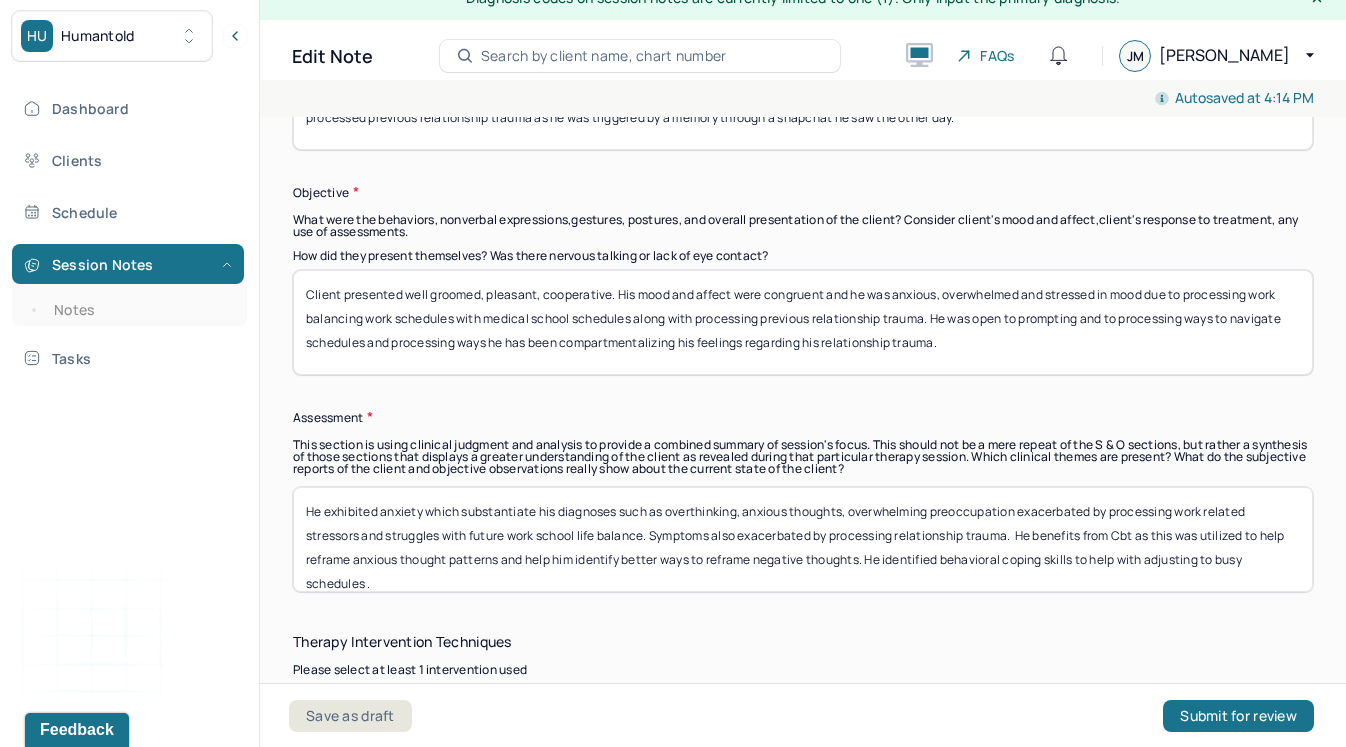scroll, scrollTop: 16, scrollLeft: 0, axis: vertical 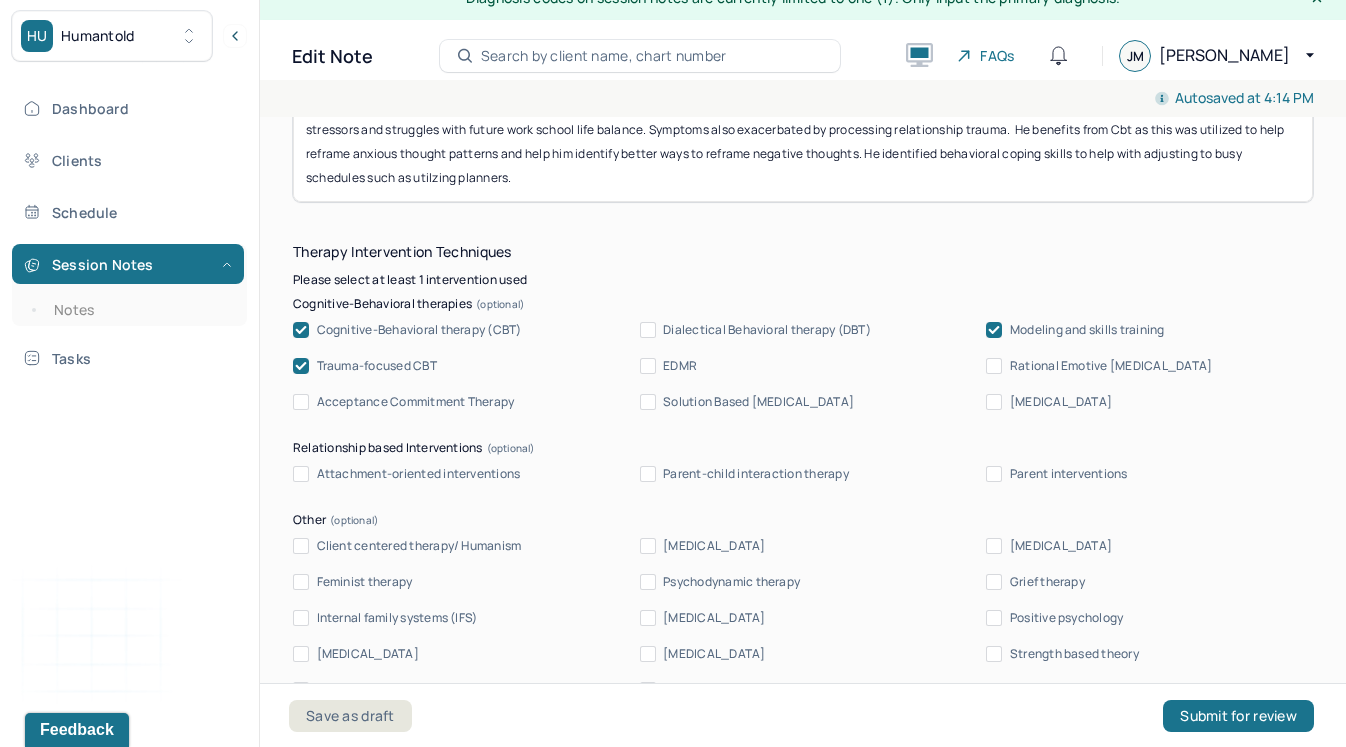 click on "He exhibited anxiety which substantiate his diagnoses such as overthinking, anxious thoughts, overwhelming preoccupation exacerbated by processing work related stressors and struggles with future work school life balance. Symptoms also exacerbated by processing relationship trauma.  He benefits from Cbt as this was utilized to help reframe anxious thought patterns and help him identify better ways to reframe negative thoughts. He identified behavioral coping skills to help with adjusting to busy schedules ." at bounding box center [803, 149] 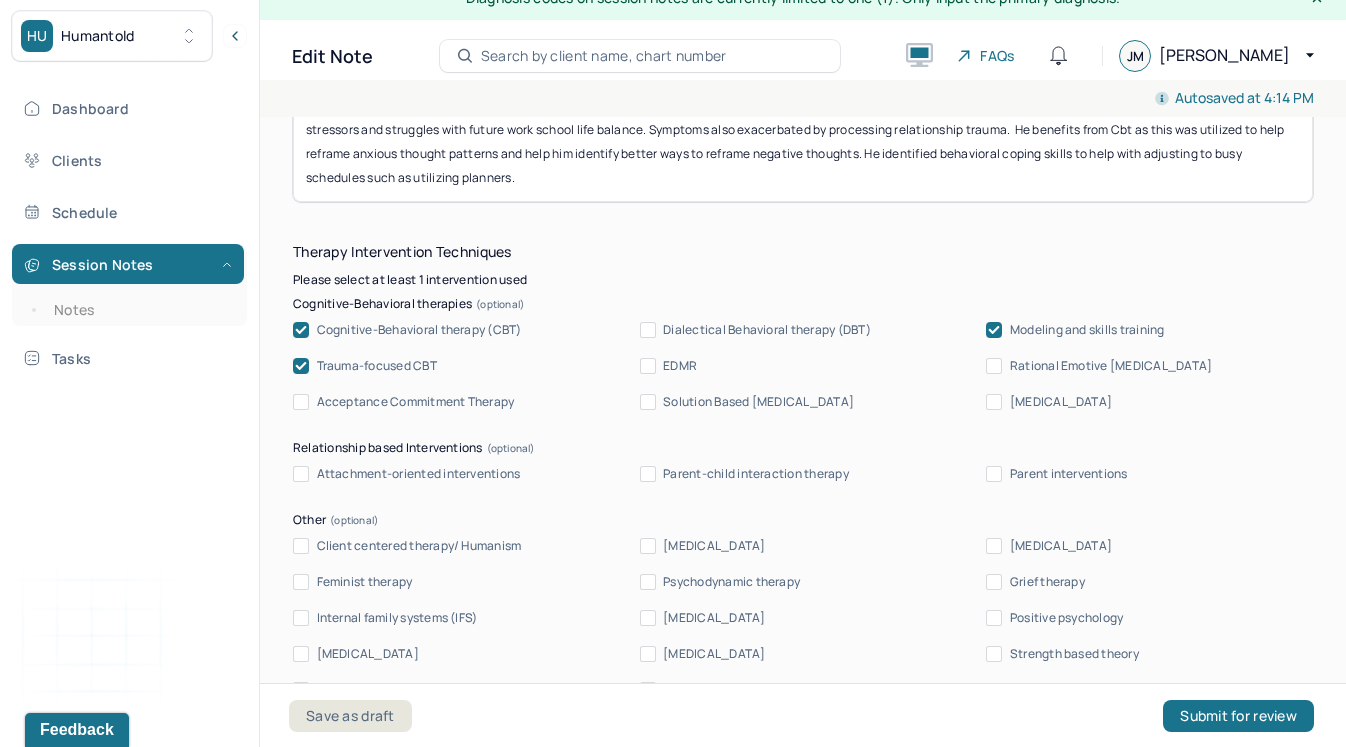 click on "He exhibited anxiety which substantiate his diagnoses such as overthinking, anxious thoughts, overwhelming preoccupation exacerbated by processing work related stressors and struggles with future work school life balance. Symptoms also exacerbated by processing relationship trauma.  He benefits from Cbt as this was utilized to help reframe anxious thought patterns and help him identify better ways to reframe negative thoughts. He identified behavioral coping skills to help with adjusting to busy schedules such as utilzing planners." at bounding box center (803, 149) 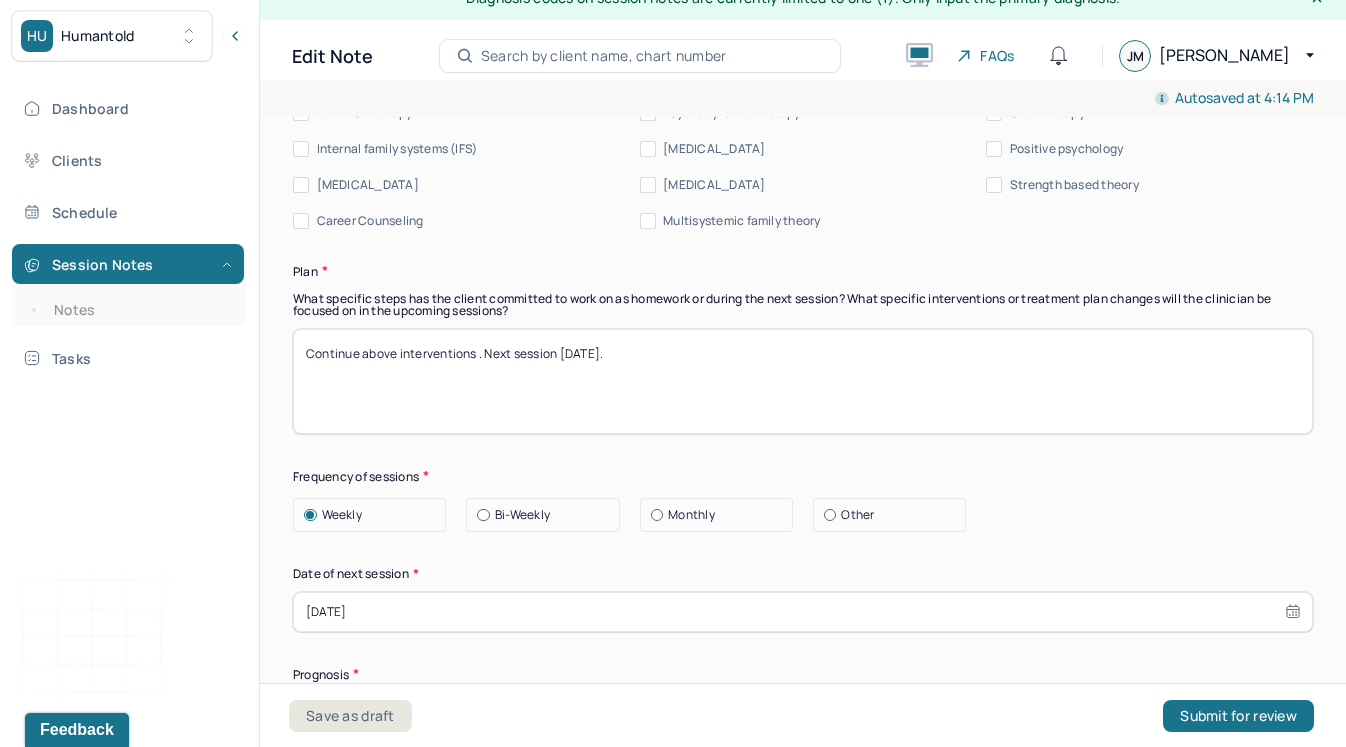 scroll, scrollTop: 2307, scrollLeft: 0, axis: vertical 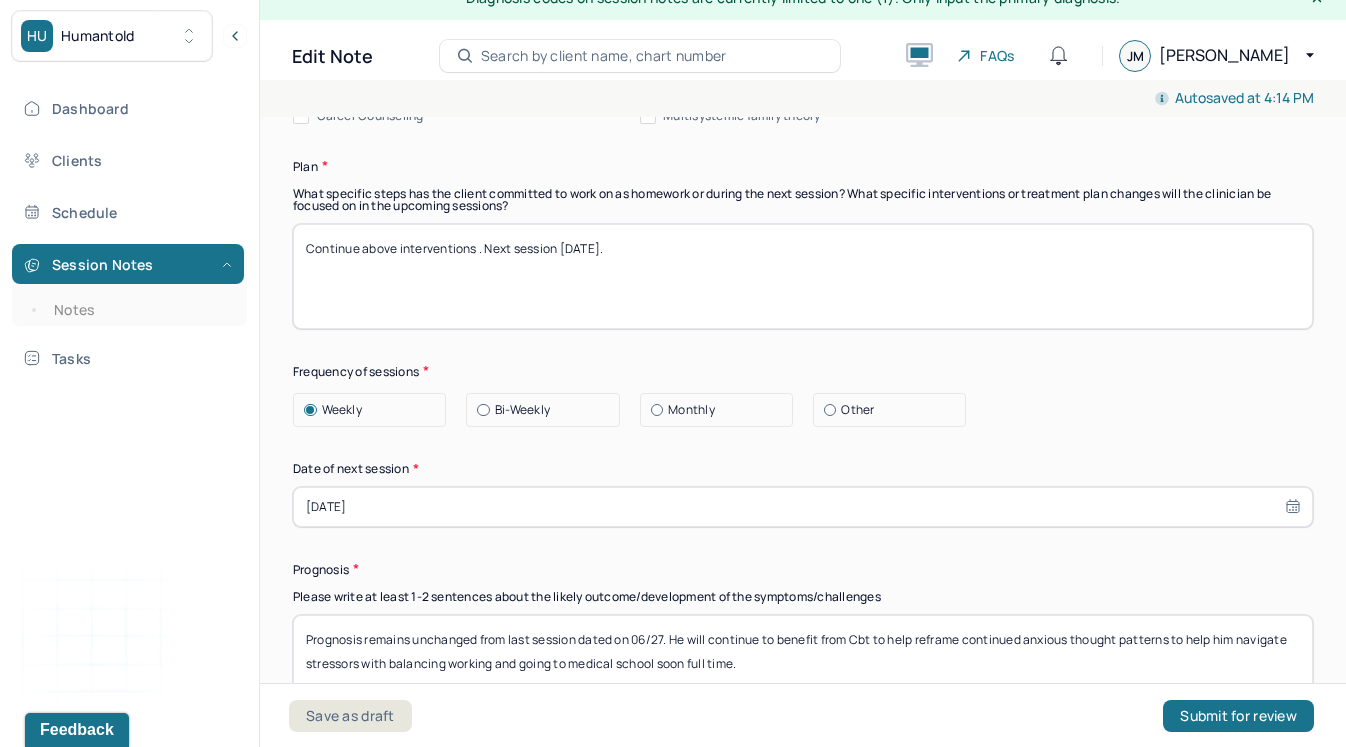 type on "He exhibited anxiety which substantiate his diagnoses such as overthinking, anxious thoughts, overwhelming preoccupation exacerbated by processing work related stressors and struggles with future work school life balance. Symptoms also exacerbated by processing relationship trauma.  He benefits from Cbt as this was utilized to help reframe anxious thought patterns and help him identify better ways to reframe negative thoughts. He identified behavioral coping skills to help with adjusting to busy schedules such as utilizing planners." 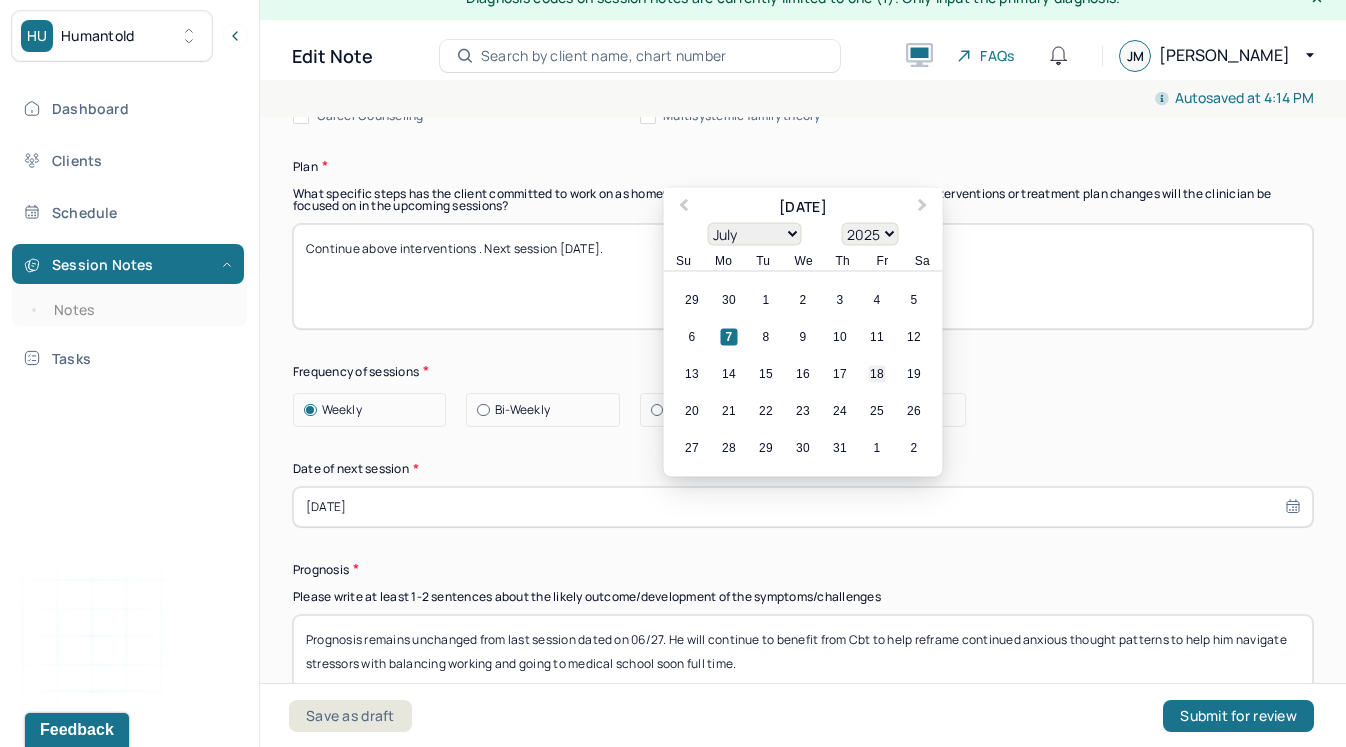 click on "18" at bounding box center [877, 373] 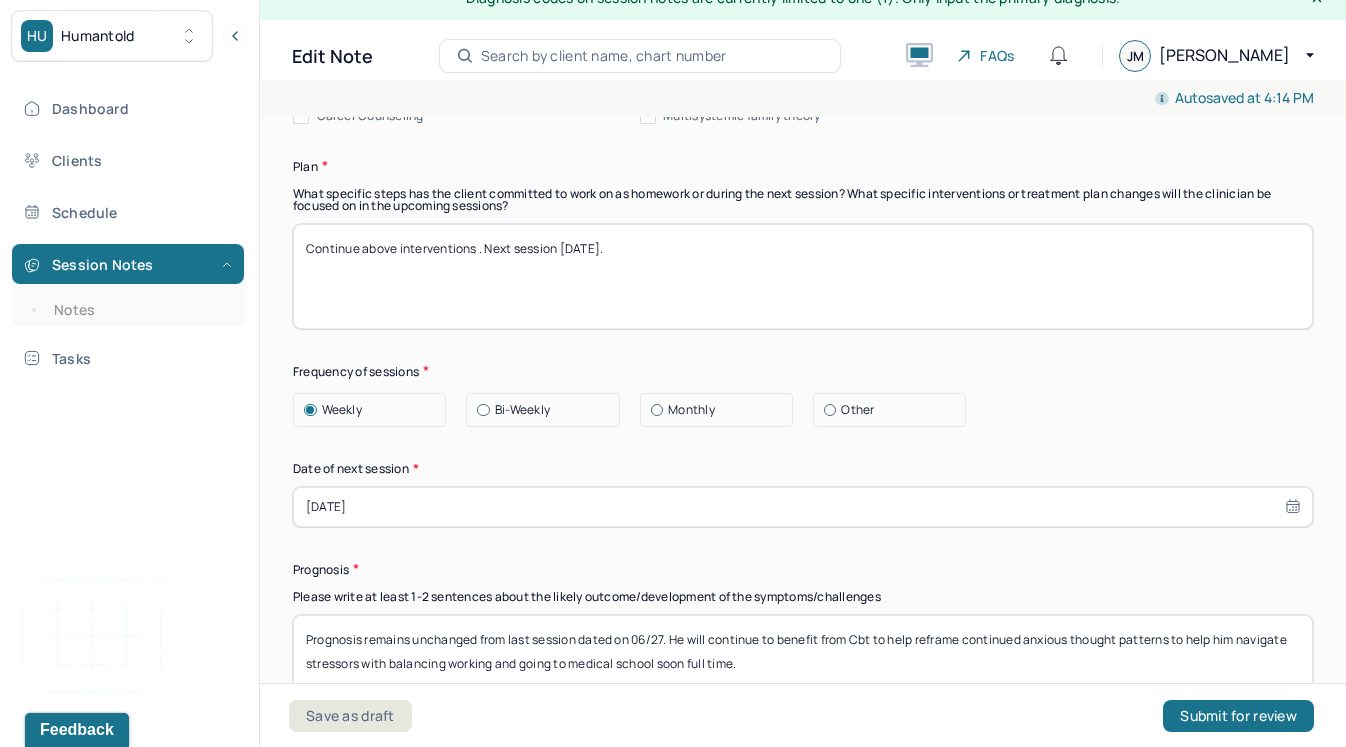 scroll, scrollTop: 2406, scrollLeft: 0, axis: vertical 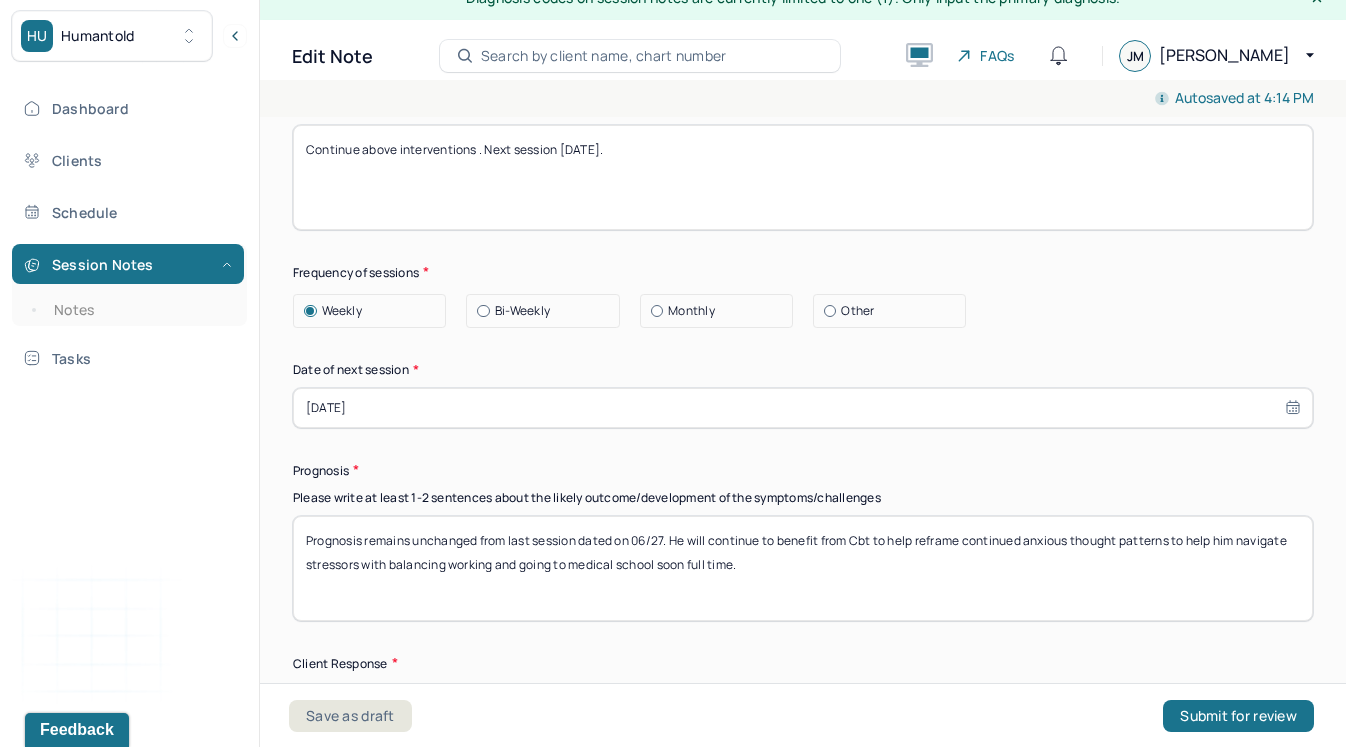 click on "Prognosis remains unchanged from last session dated on 06/27. He will continue to benefit from Cbt to help reframe continued anxious thought patterns to help him navigate stressors with balancing working and going to medical school soon full time." at bounding box center [803, 568] 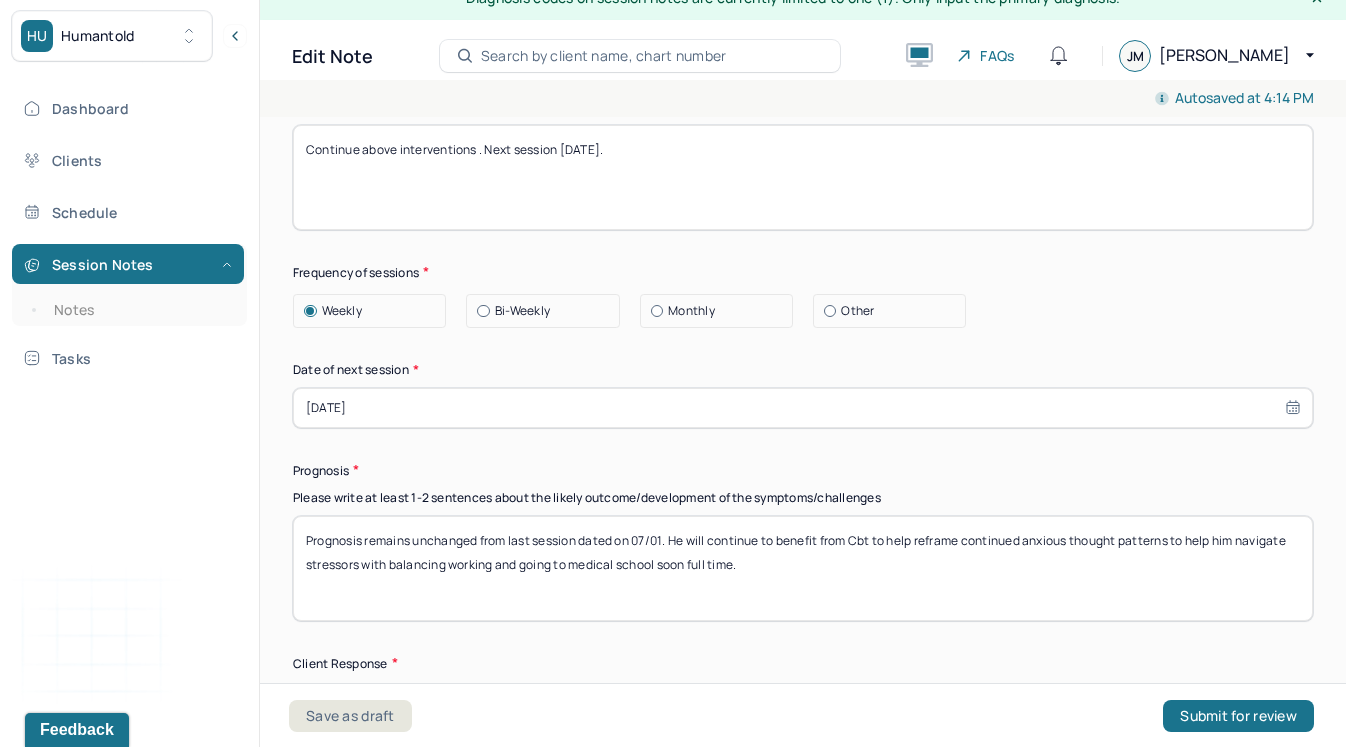 click on "Prognosis remains unchanged from last session dated on 06/27. He will continue to benefit from Cbt to help reframe continued anxious thought patterns to help him navigate stressors with balancing working and going to medical school soon full time." at bounding box center [803, 568] 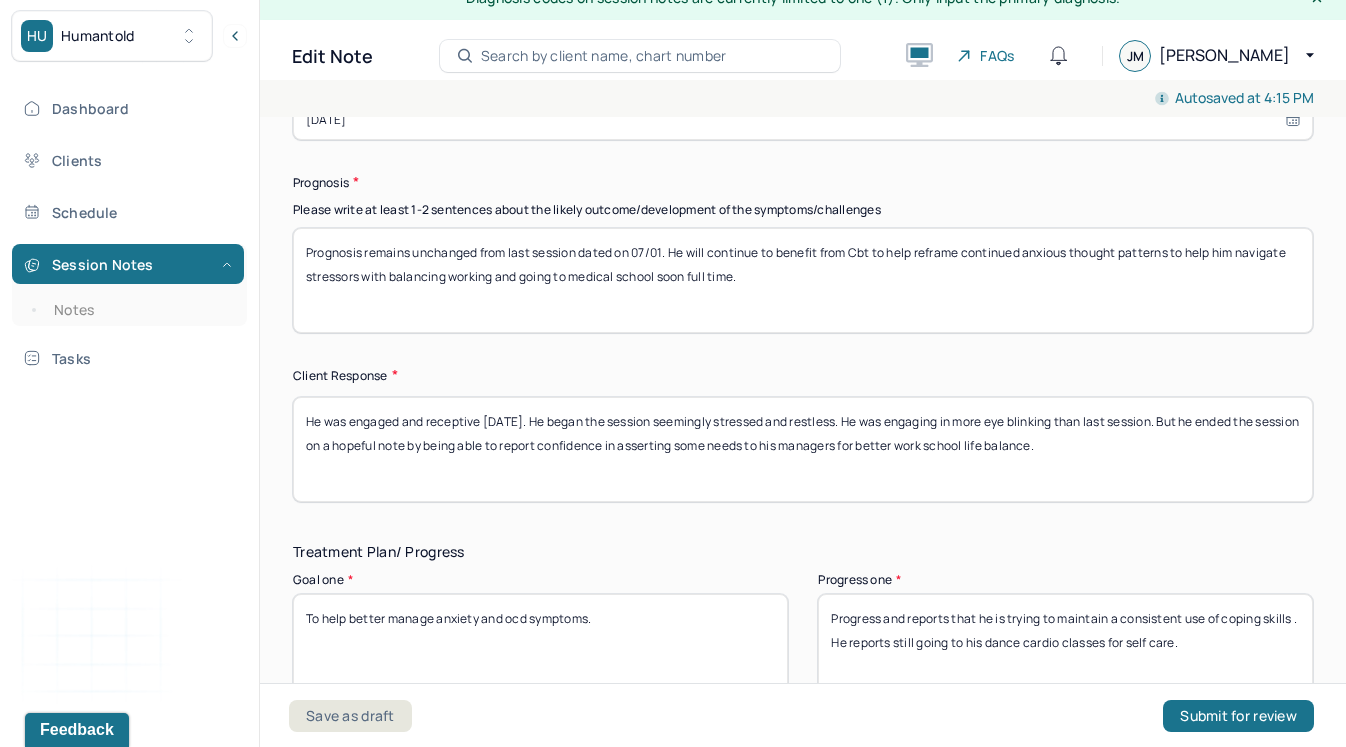 scroll, scrollTop: 2693, scrollLeft: 0, axis: vertical 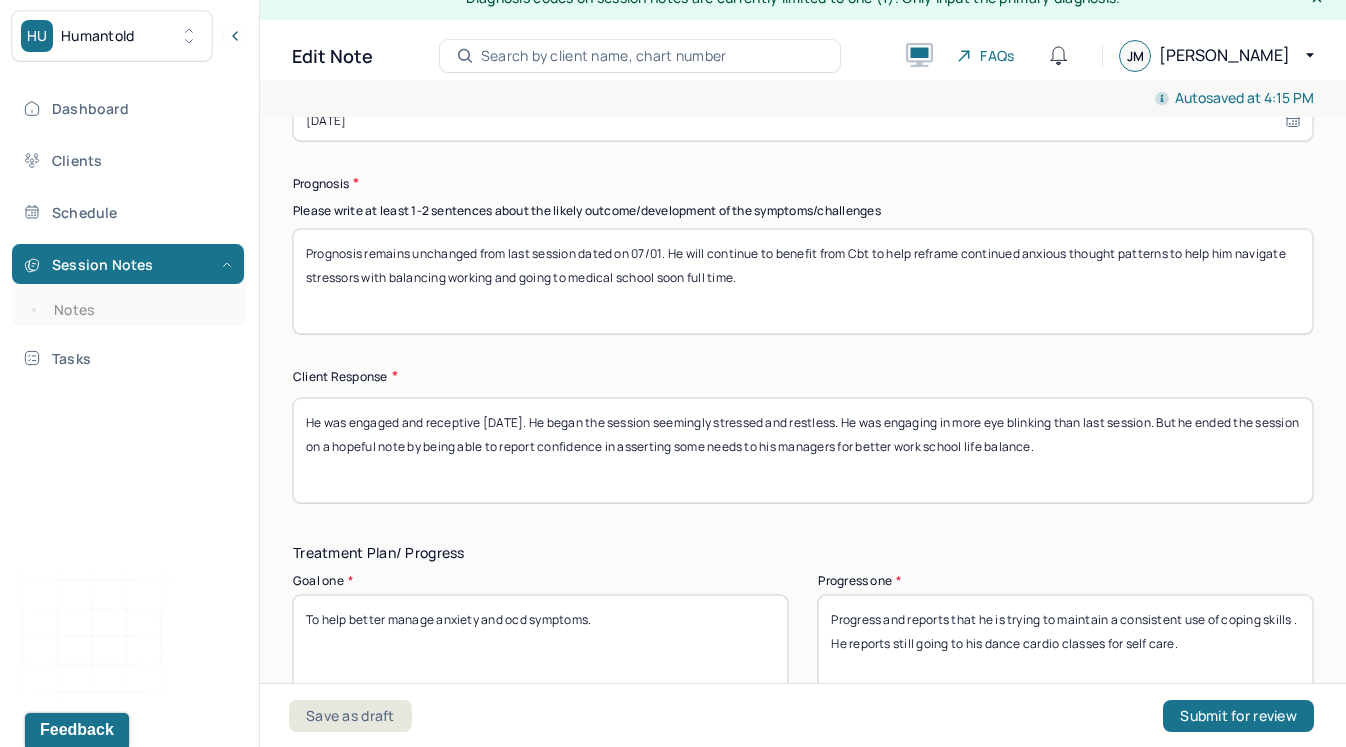 type on "Prognosis remains unchanged from last session dated on 07/01. He will continue to benefit from Cbt to help reframe continued anxious thought patterns to help him navigate stressors with balancing working and going to medical school soon full time." 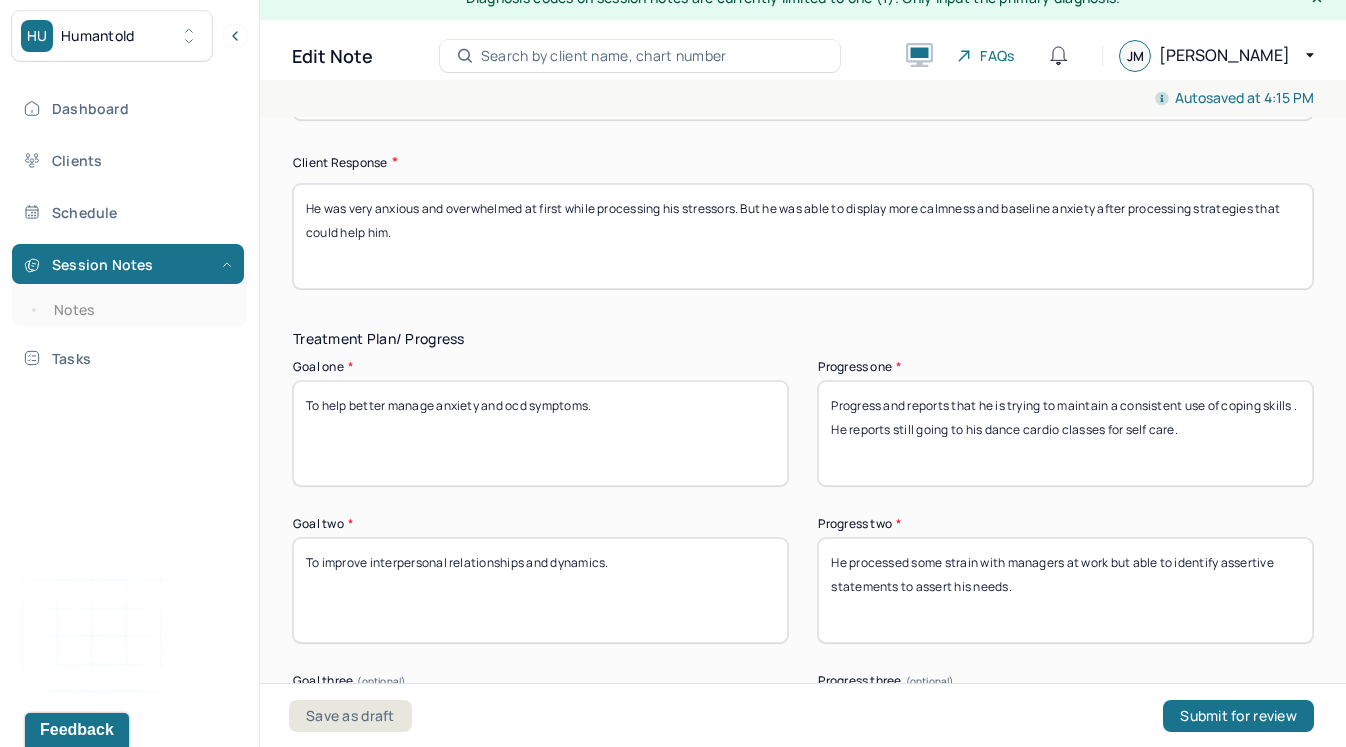 scroll, scrollTop: 2905, scrollLeft: 0, axis: vertical 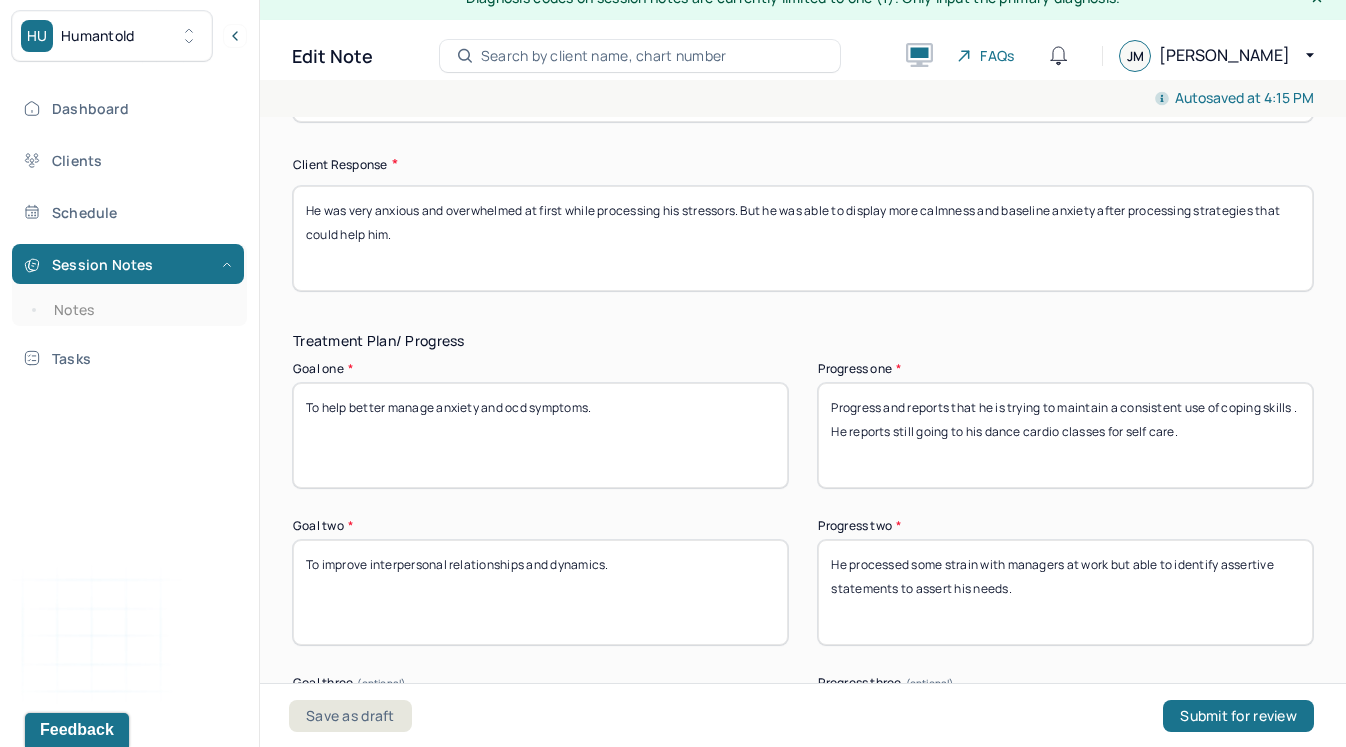 type on "He was very anxious and overwhelmed at first while processing his stressors. But he was able to display more calmness and baseline anxiety after processing strategies that could help him." 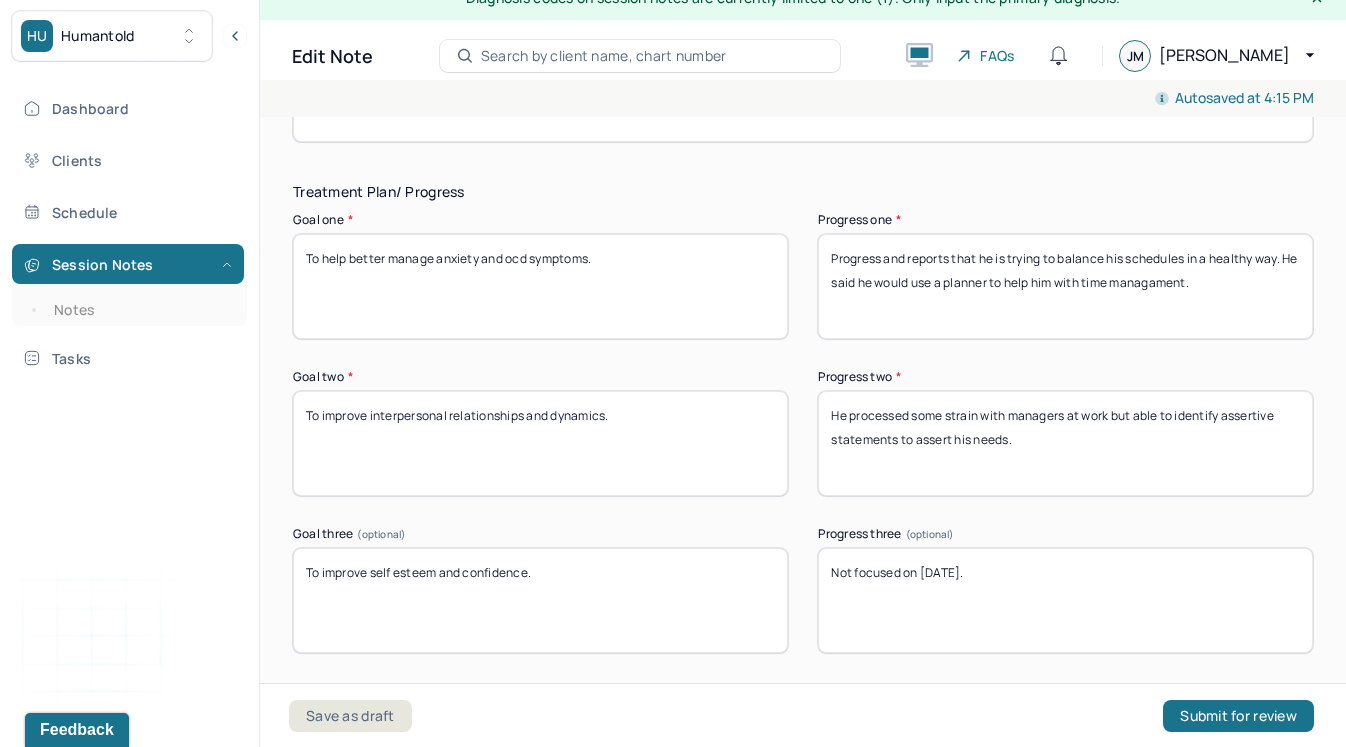 scroll, scrollTop: 3086, scrollLeft: 0, axis: vertical 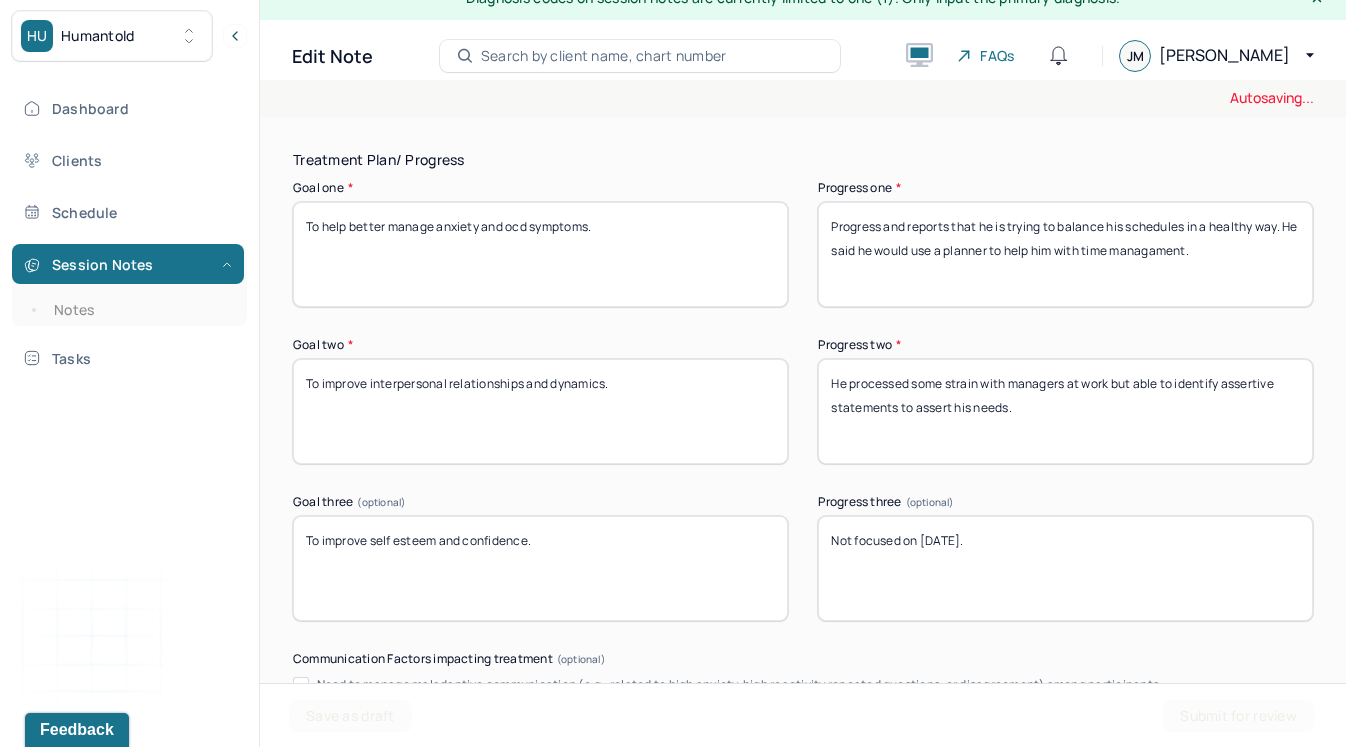 type on "Progress and reports that he is trying to balance his schedules in a healthy way. He said he would use a planner to help him with time managament." 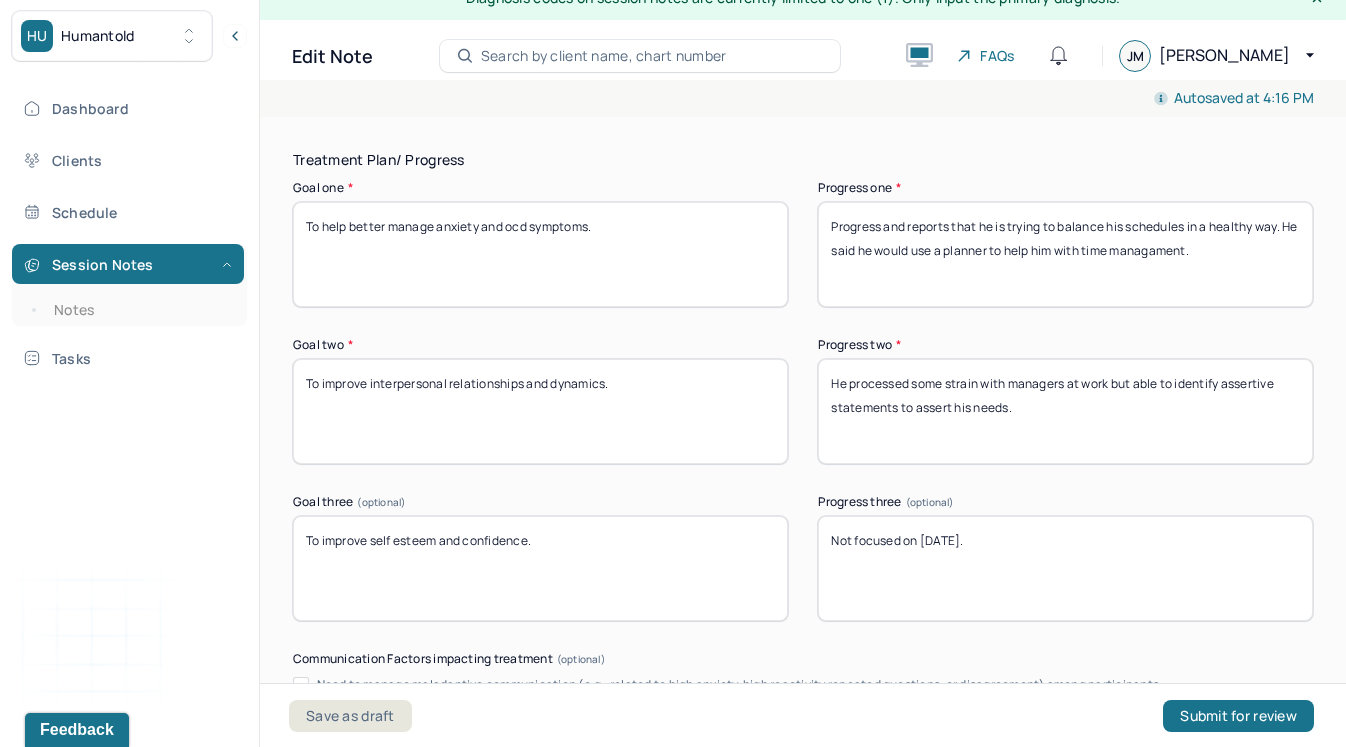 drag, startPoint x: 1054, startPoint y: 403, endPoint x: 943, endPoint y: 384, distance: 112.61439 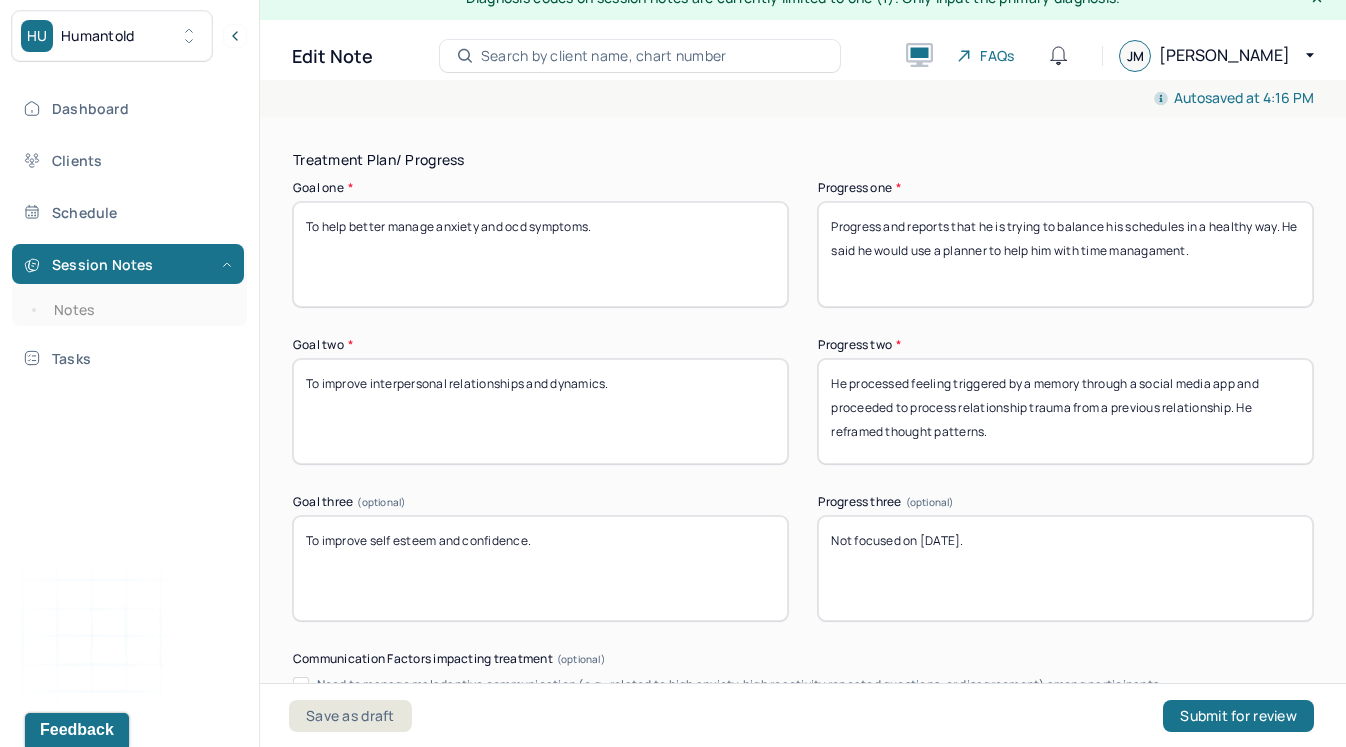 type on "He processed feeling triggered by a memory through a social media app and proceeded to process relationship trauma from a previous relationship. He reframed thought patterns." 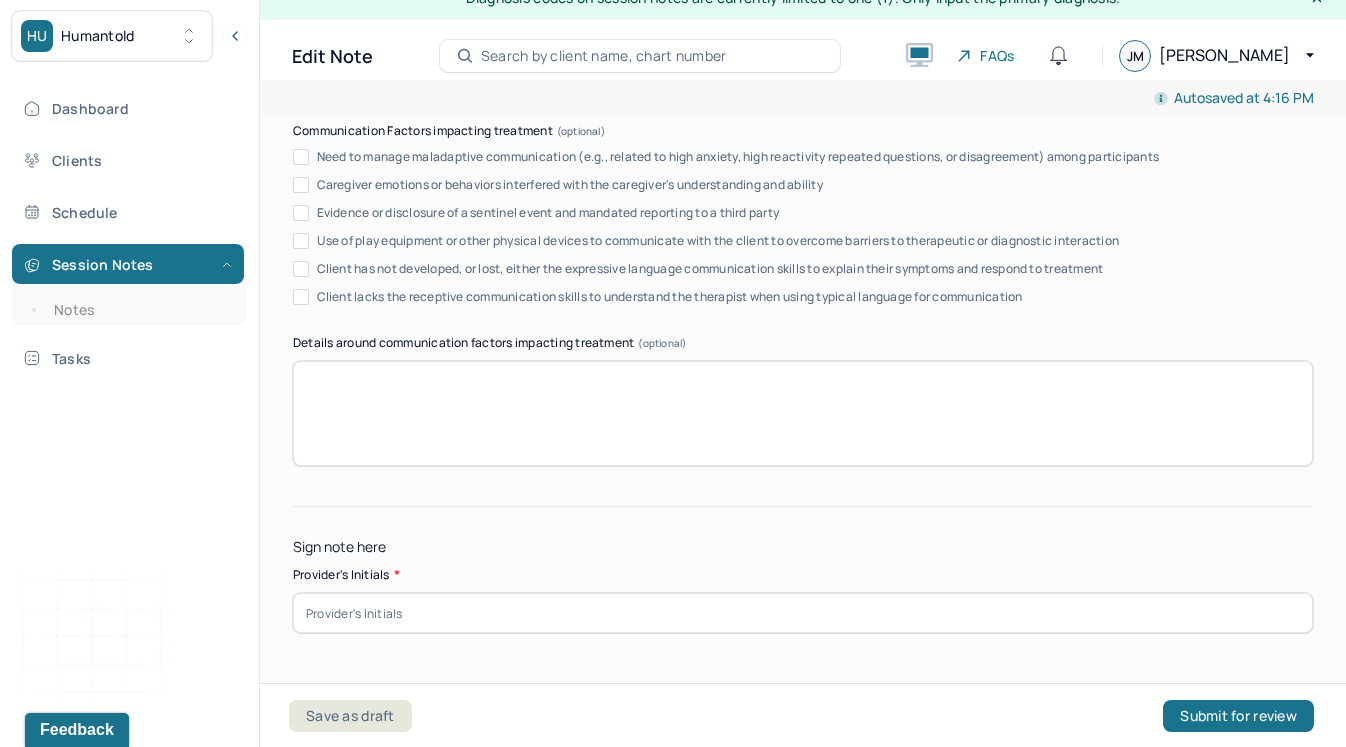 scroll, scrollTop: 3659, scrollLeft: 0, axis: vertical 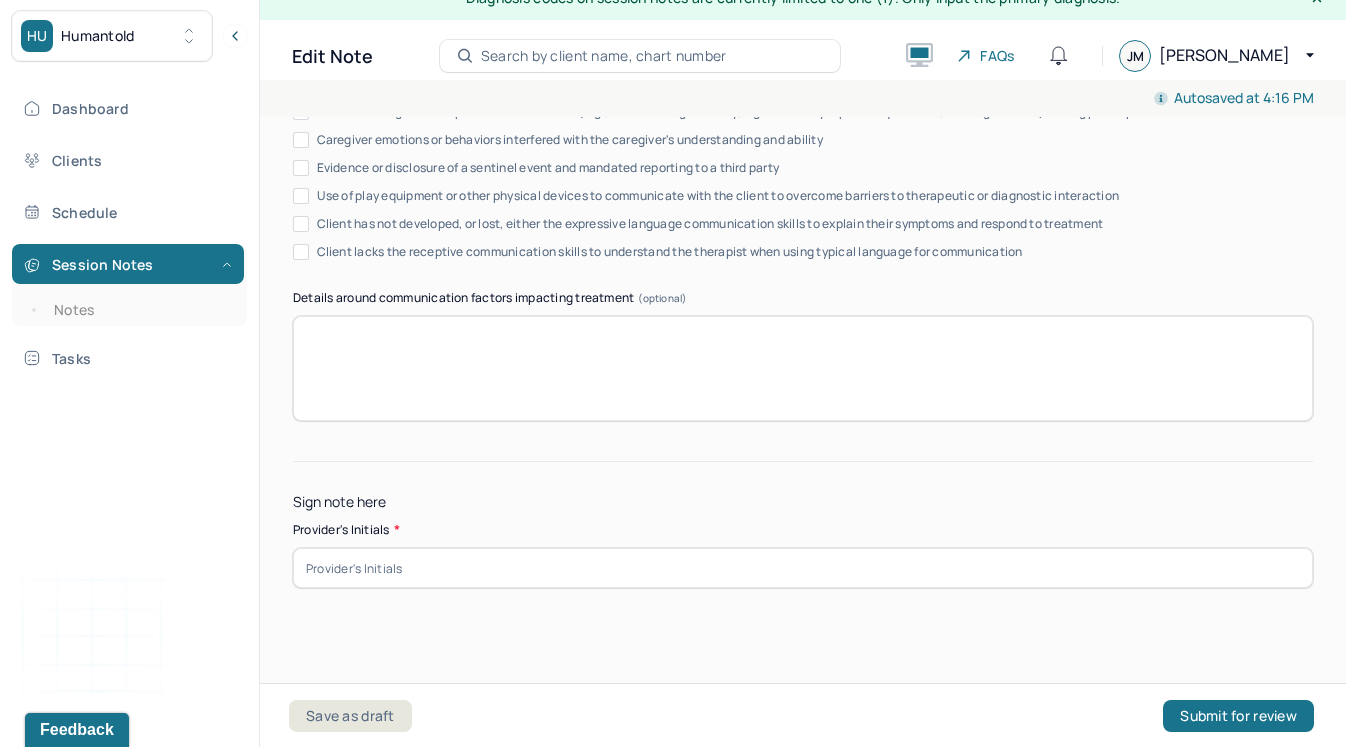 type on "He focused on how much he has grown and changed since his last relationship, and did state he would focus on dating after adjusting to his new medical school schedules." 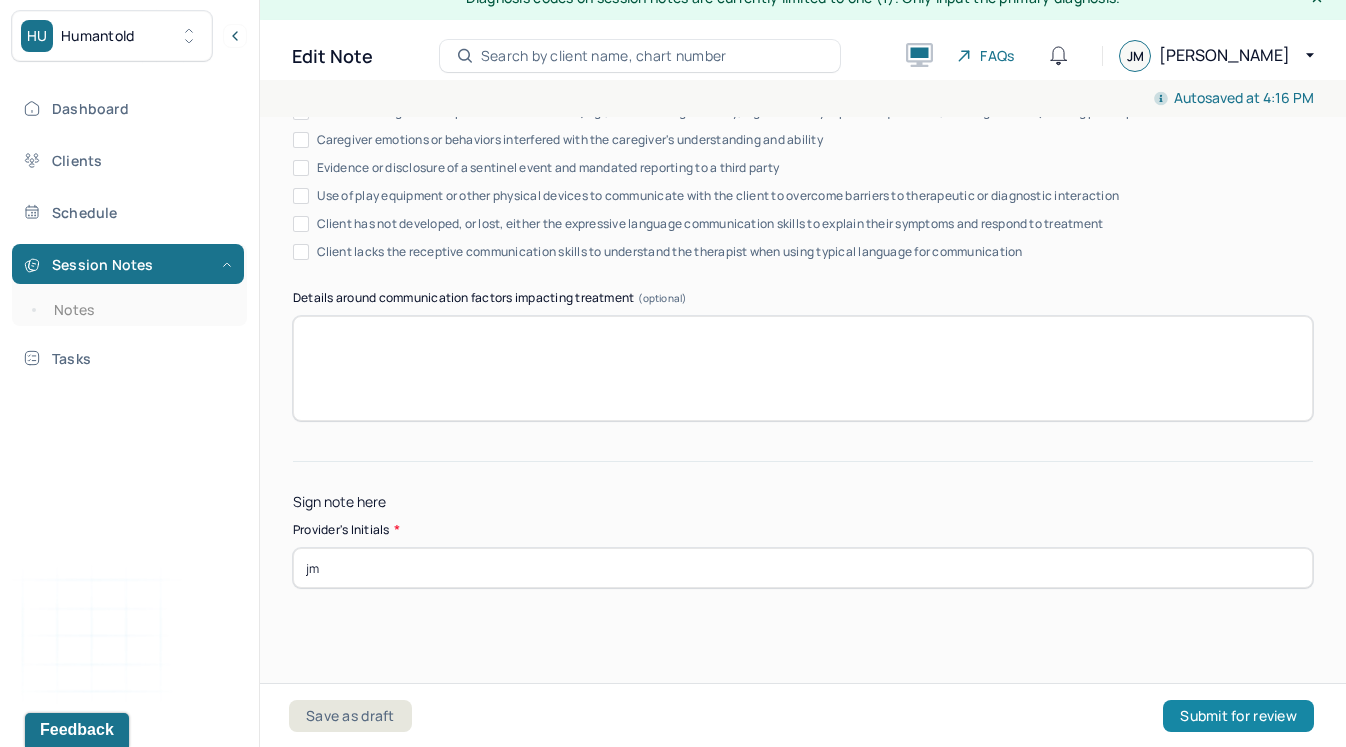 type on "jm" 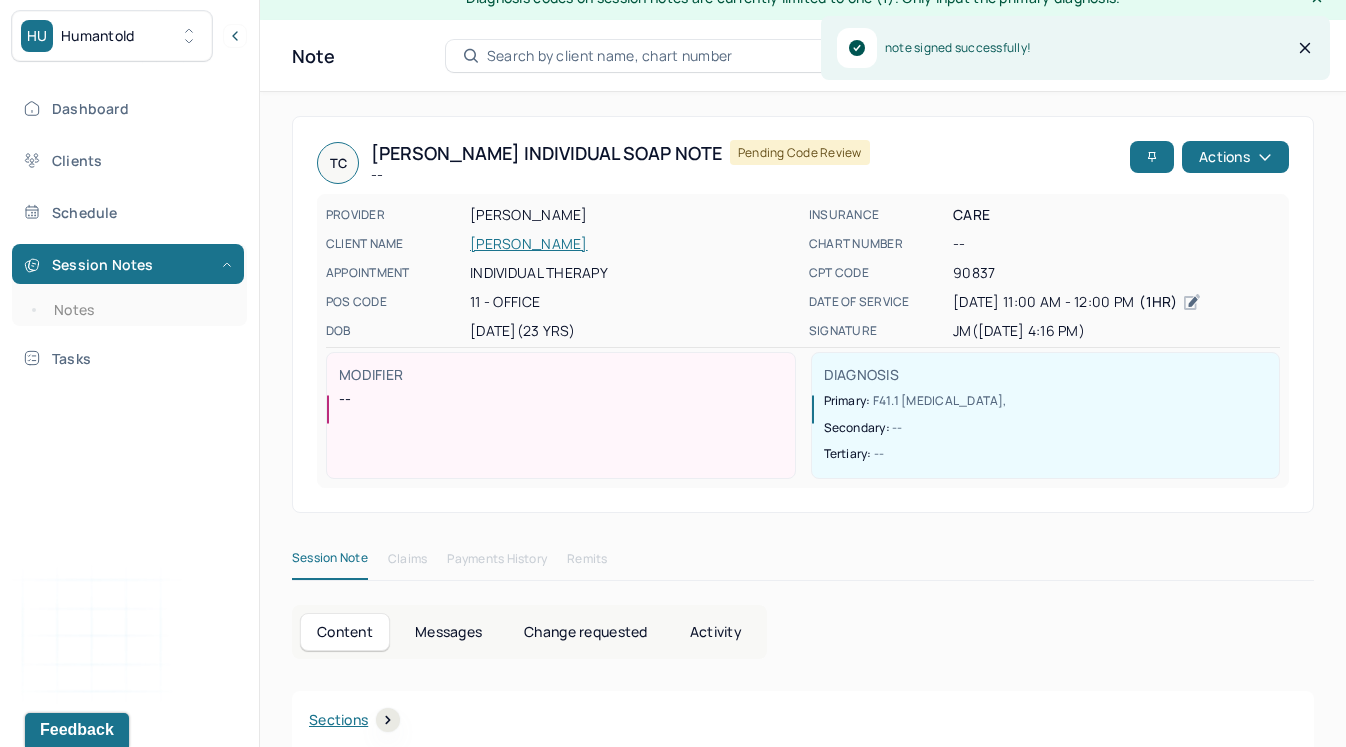 scroll, scrollTop: 0, scrollLeft: 0, axis: both 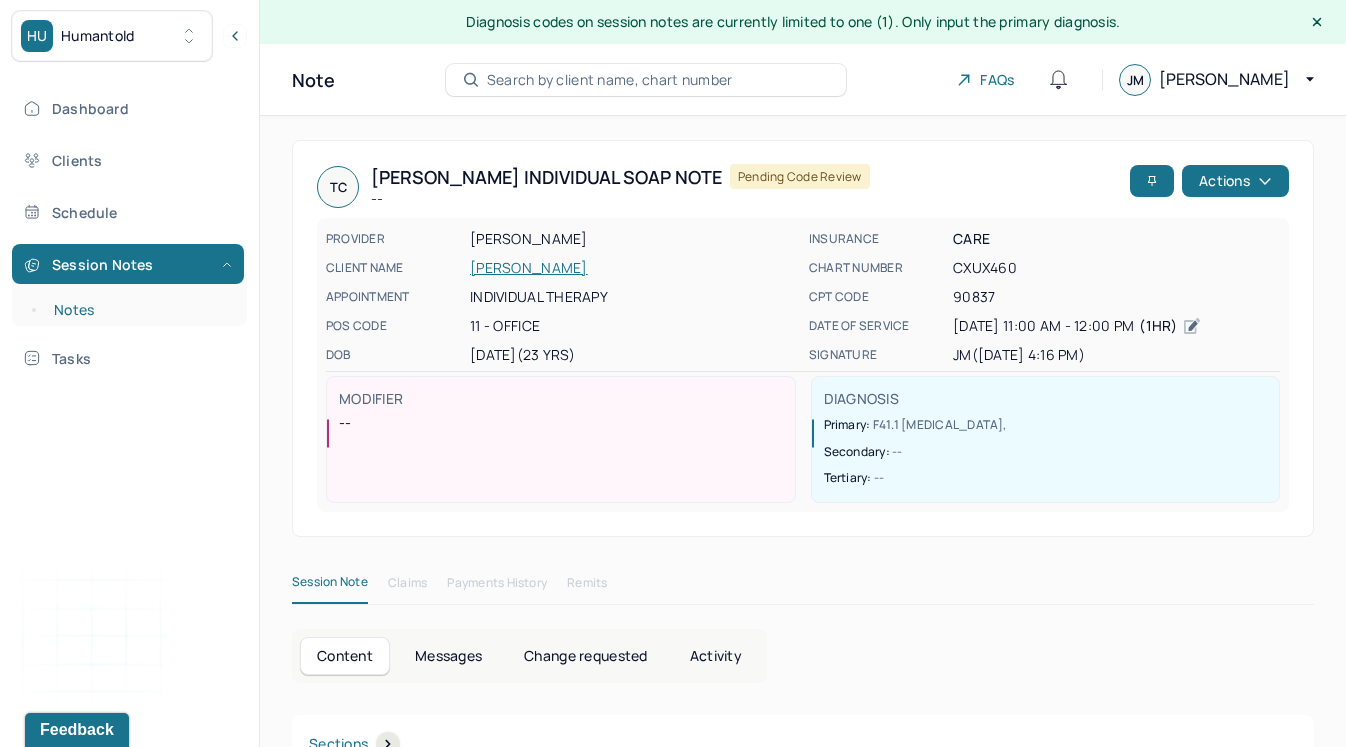 click on "Notes" at bounding box center (139, 310) 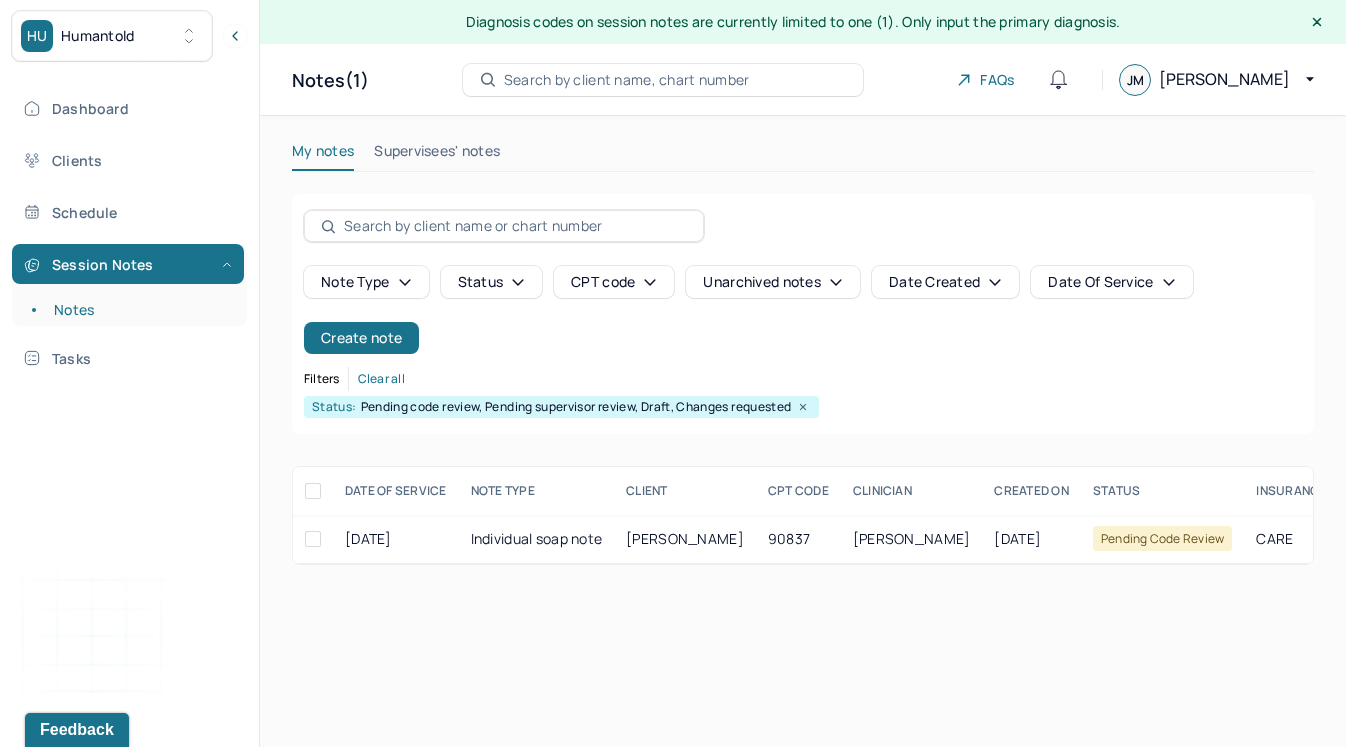 click on "My notes     Supervisees' notes     Note type     Status     CPT code     Unarchived notes     Date Created     Date Of Service     Create note   Filters   Clear all   Status: Pending code review, Pending supervisor review, Draft, Changes requested     DATE OF SERVICE NOTE TYPE CLIENT CPT CODE CLINICIAN CREATED ON STATUS INSURANCE PROVIDER [DATE] Individual soap note [PERSON_NAME] 90837 [PERSON_NAME] [DATE] Pending code review CARE     [PERSON_NAME] code review       [DATE] Individual soap note Provider: [PERSON_NAME] Created on: [DATE]" at bounding box center (803, 352) 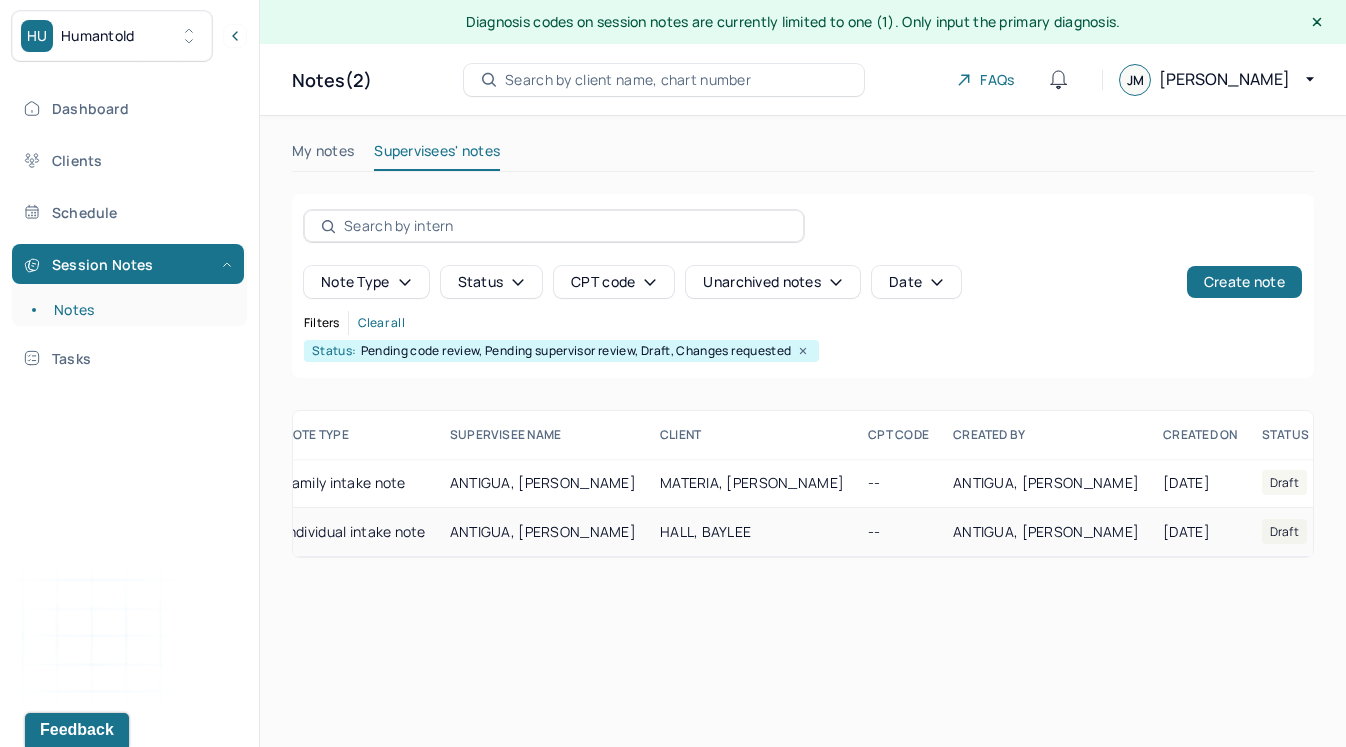 scroll, scrollTop: 0, scrollLeft: 0, axis: both 